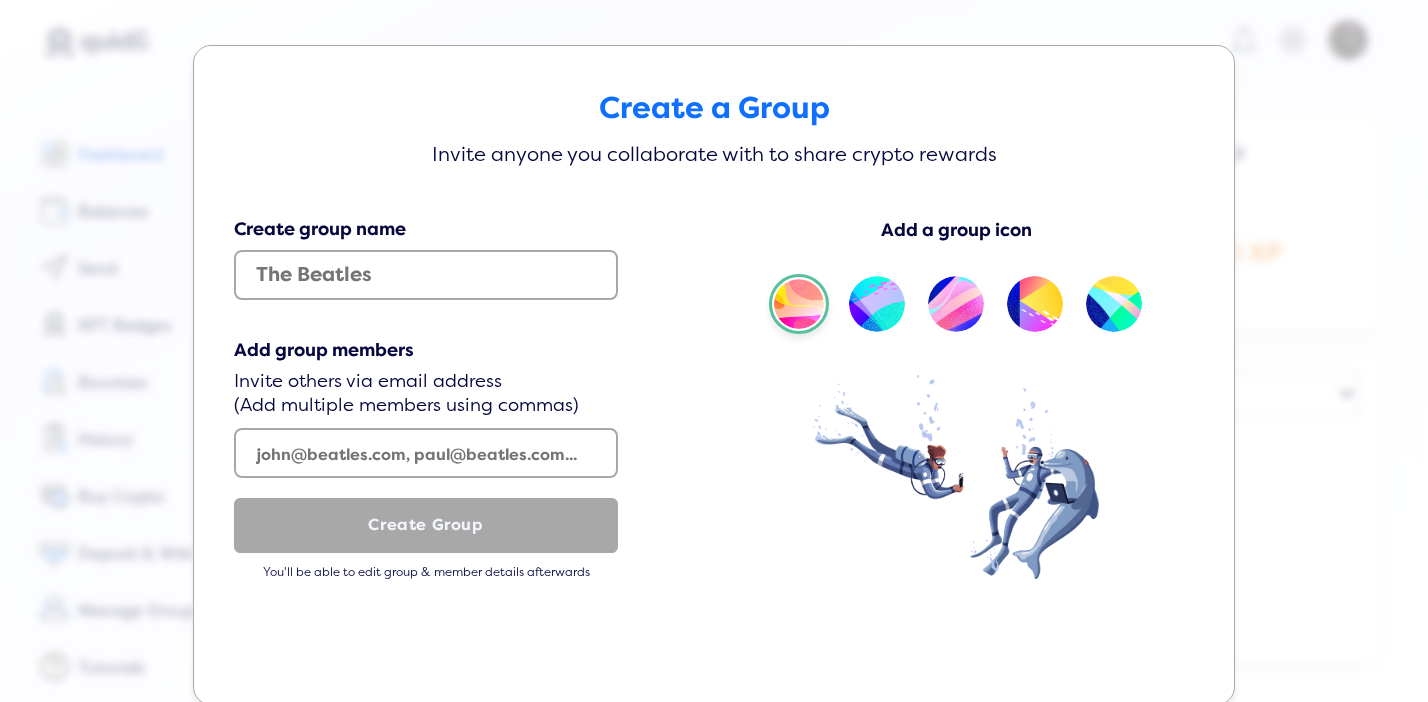 scroll, scrollTop: 0, scrollLeft: 0, axis: both 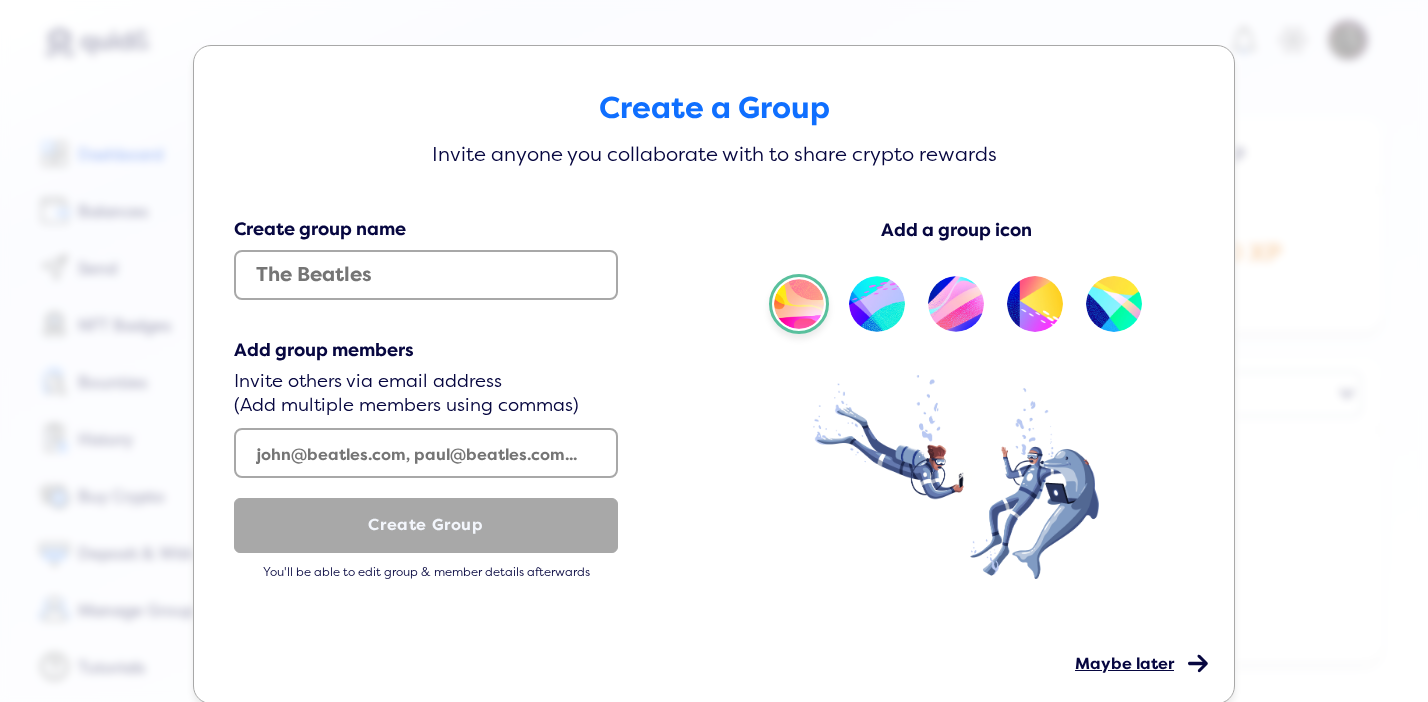 click on "Maybe later" at bounding box center [1124, 664] 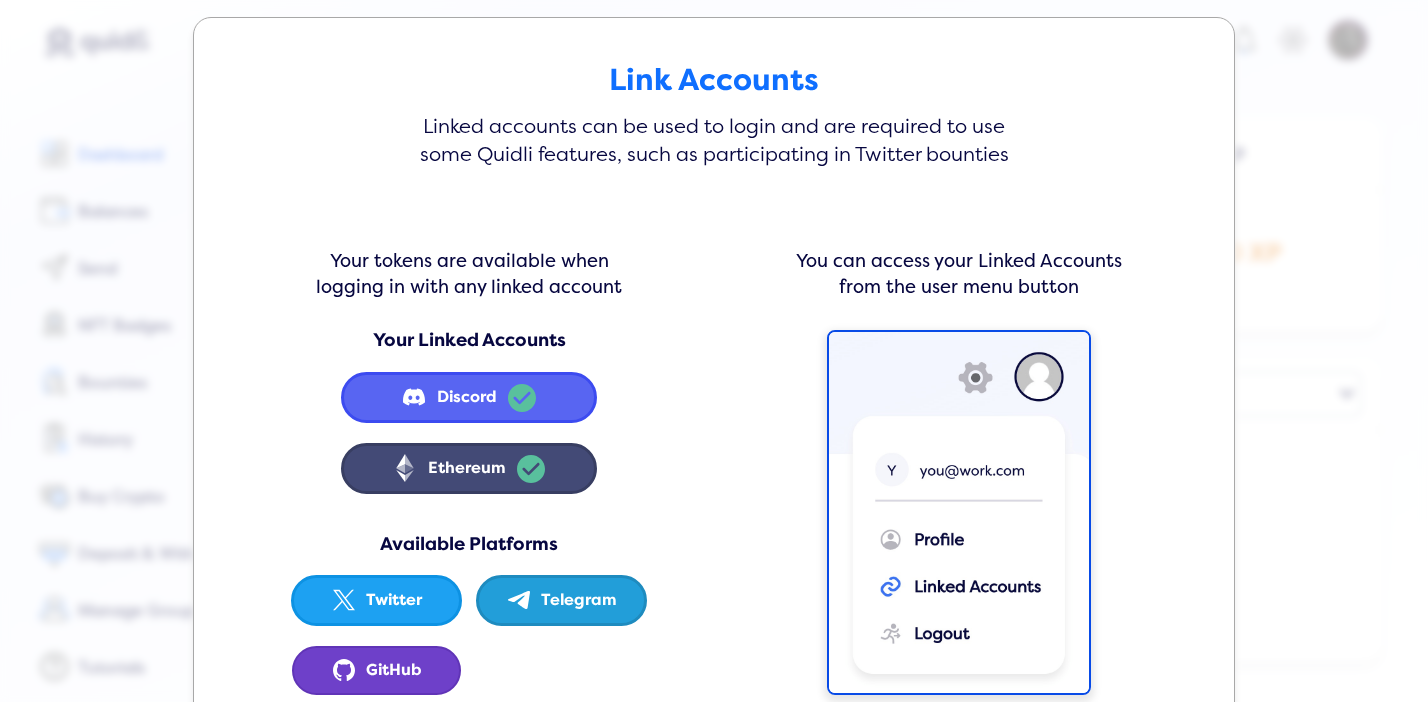 scroll, scrollTop: 208, scrollLeft: 0, axis: vertical 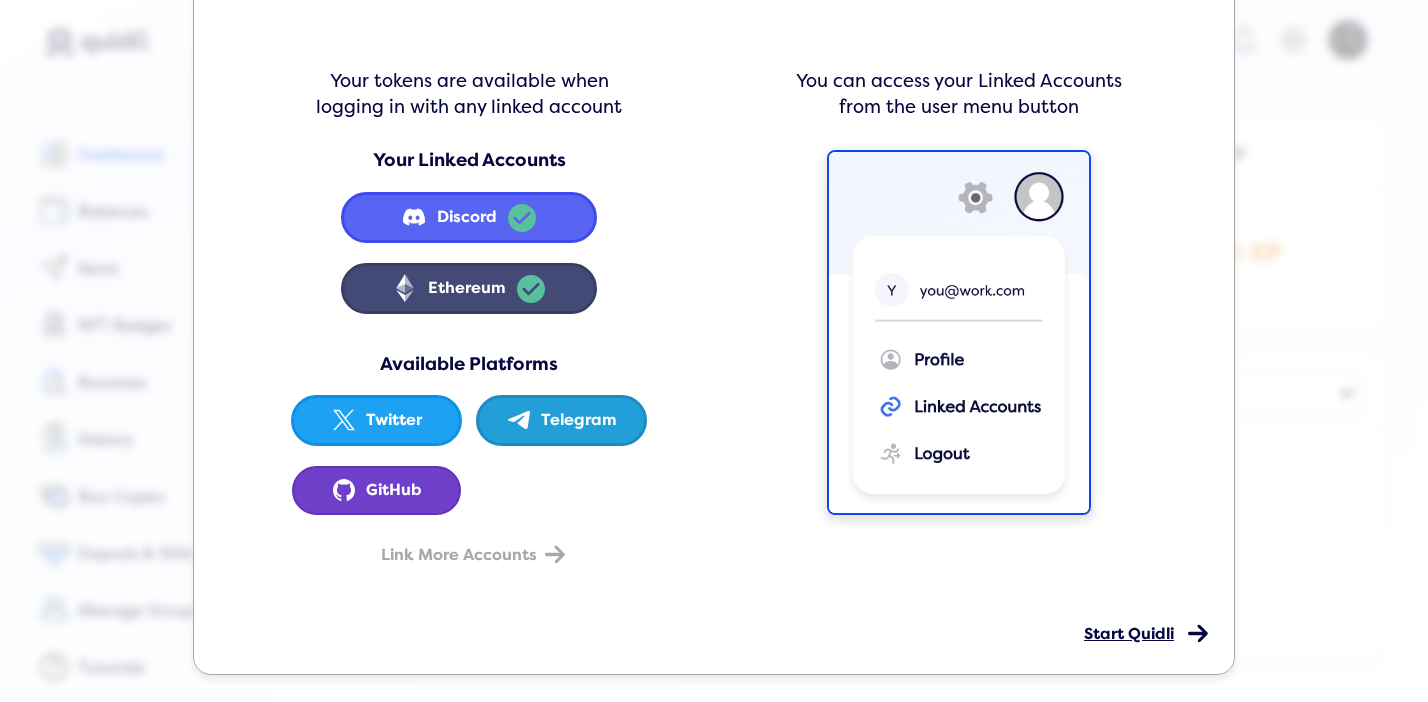 click on "Start Quidli" at bounding box center [1129, 634] 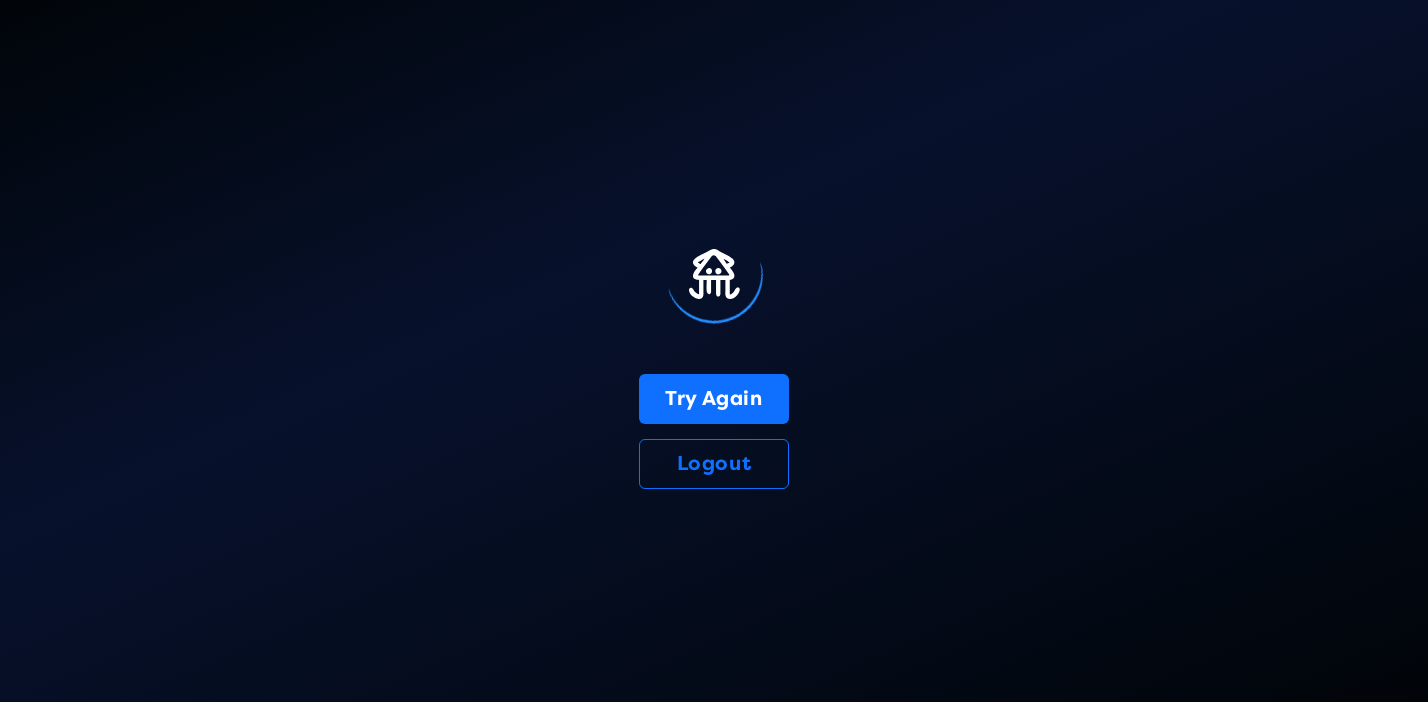 scroll, scrollTop: 0, scrollLeft: 0, axis: both 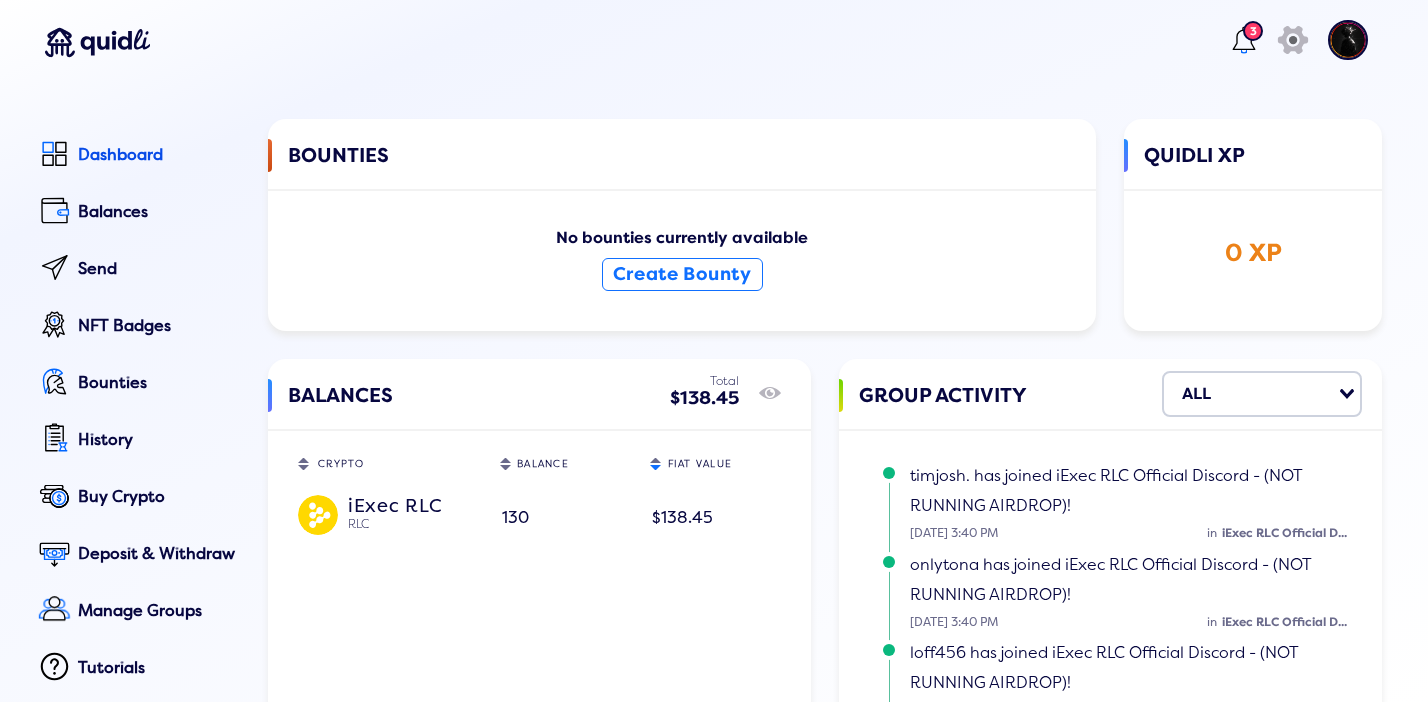 click on "iExec RLC" at bounding box center (413, 504) 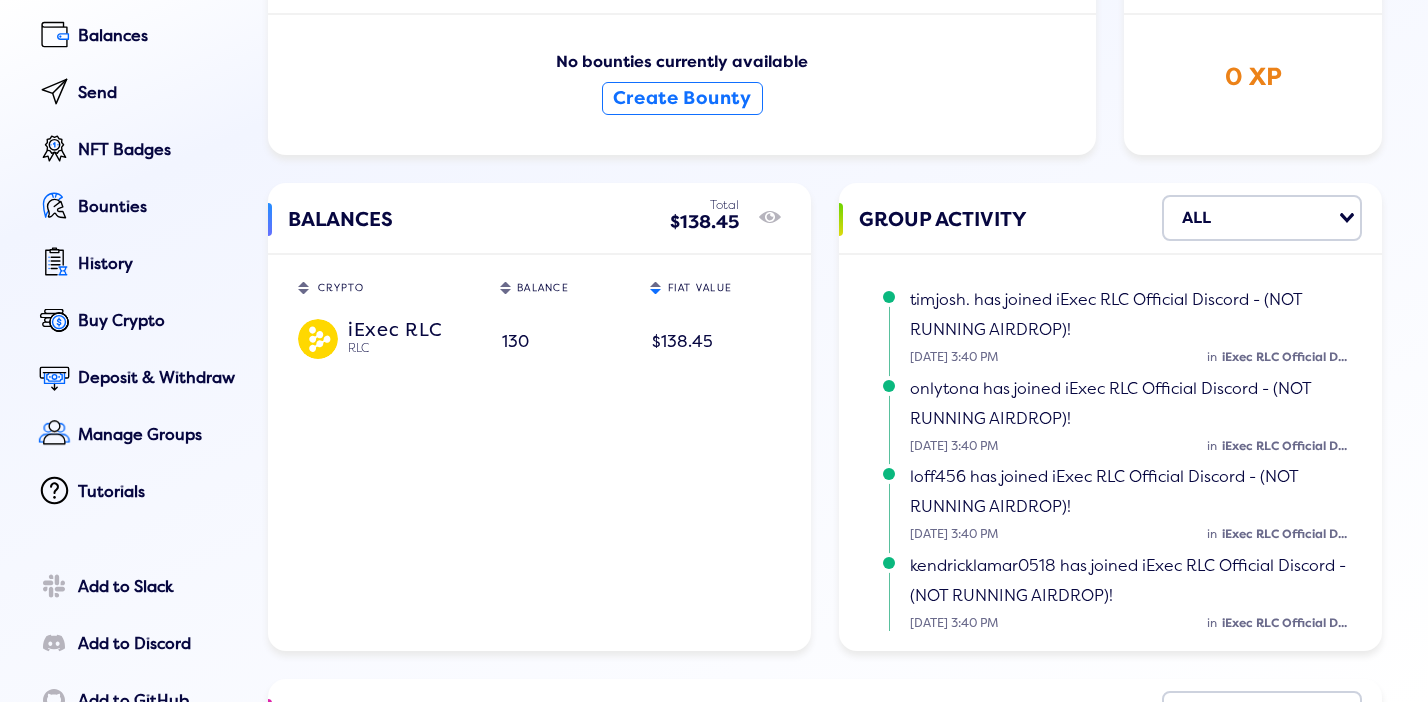 scroll, scrollTop: 191, scrollLeft: 0, axis: vertical 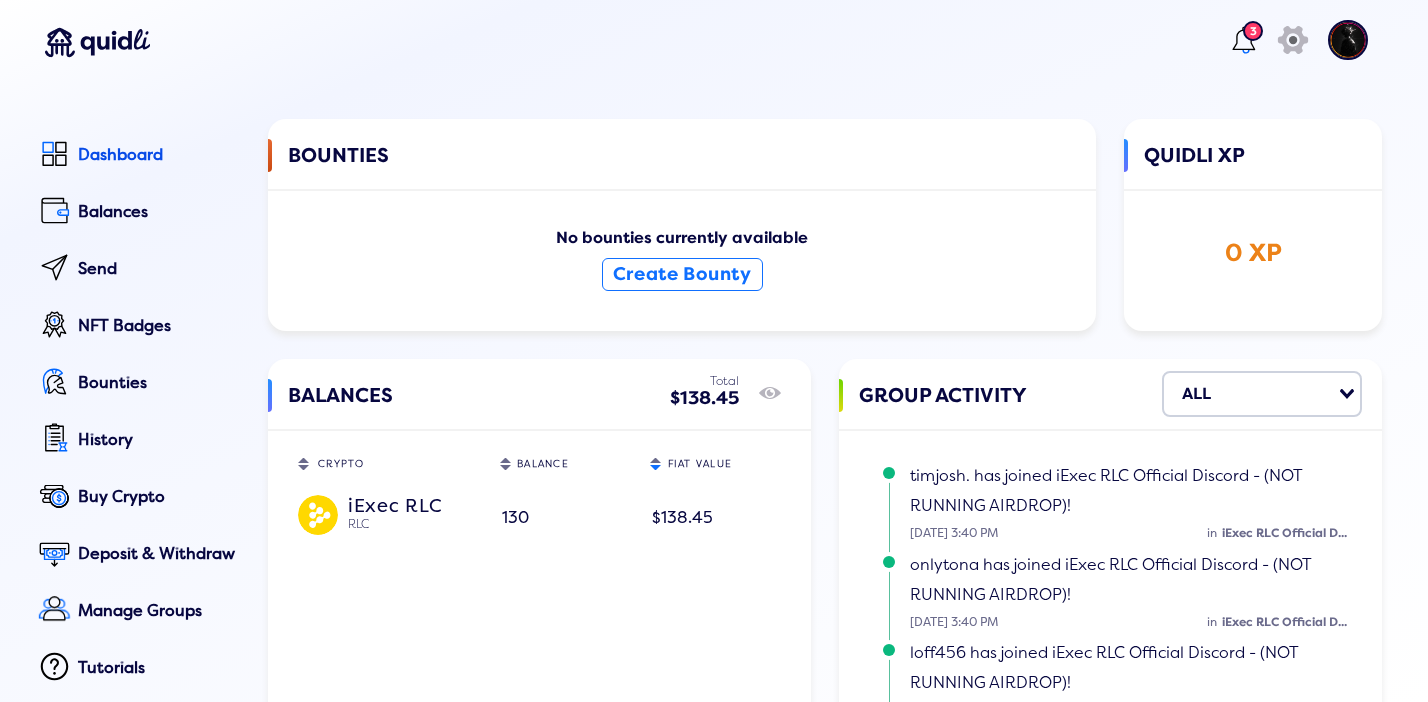 click at bounding box center [1244, 40] 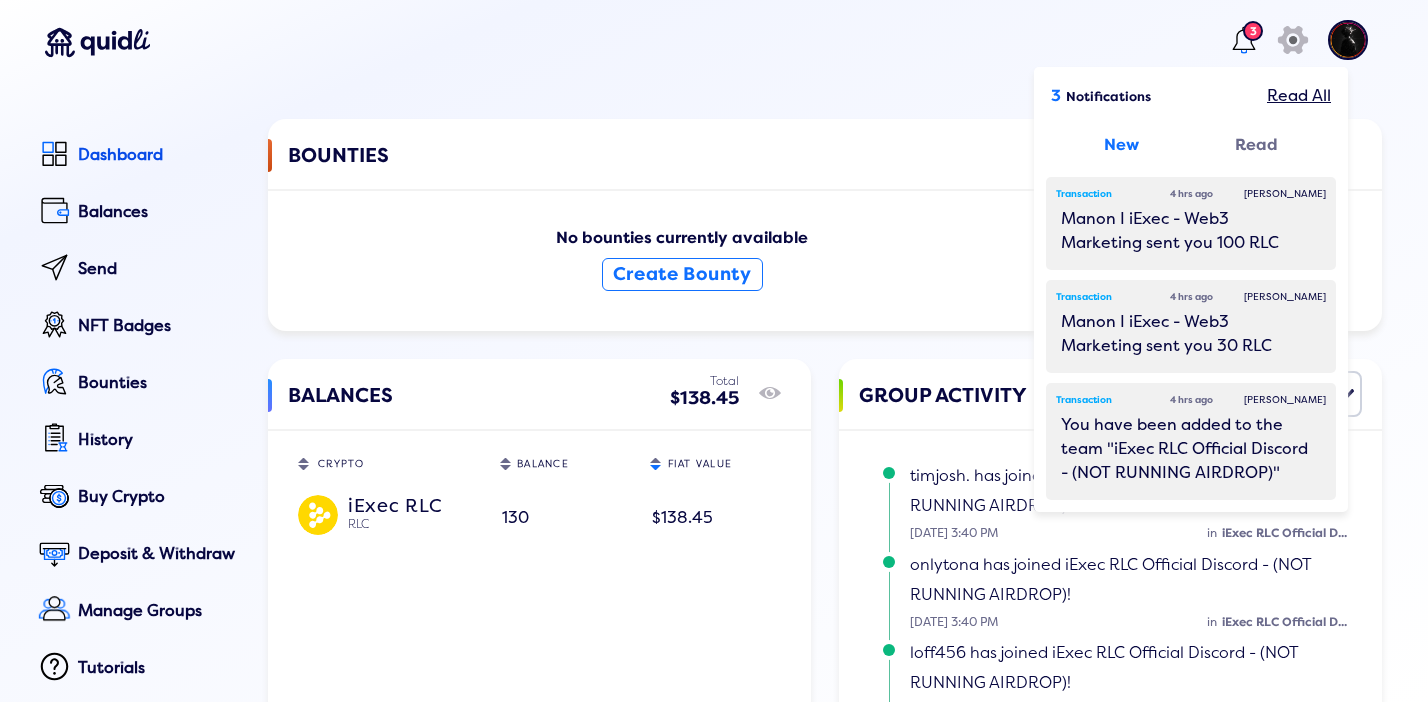 click on "BALANCES Total
$138.45
show/hide CRYPTO  Sort table by CRYPTO in descending order  BALANCE  Sort table by BALANCE in descending order  FIAT VALUE  Sort table by FIAT VALUE in descending order  iExec RLC RLC 130  $138.45" at bounding box center (539, 593) 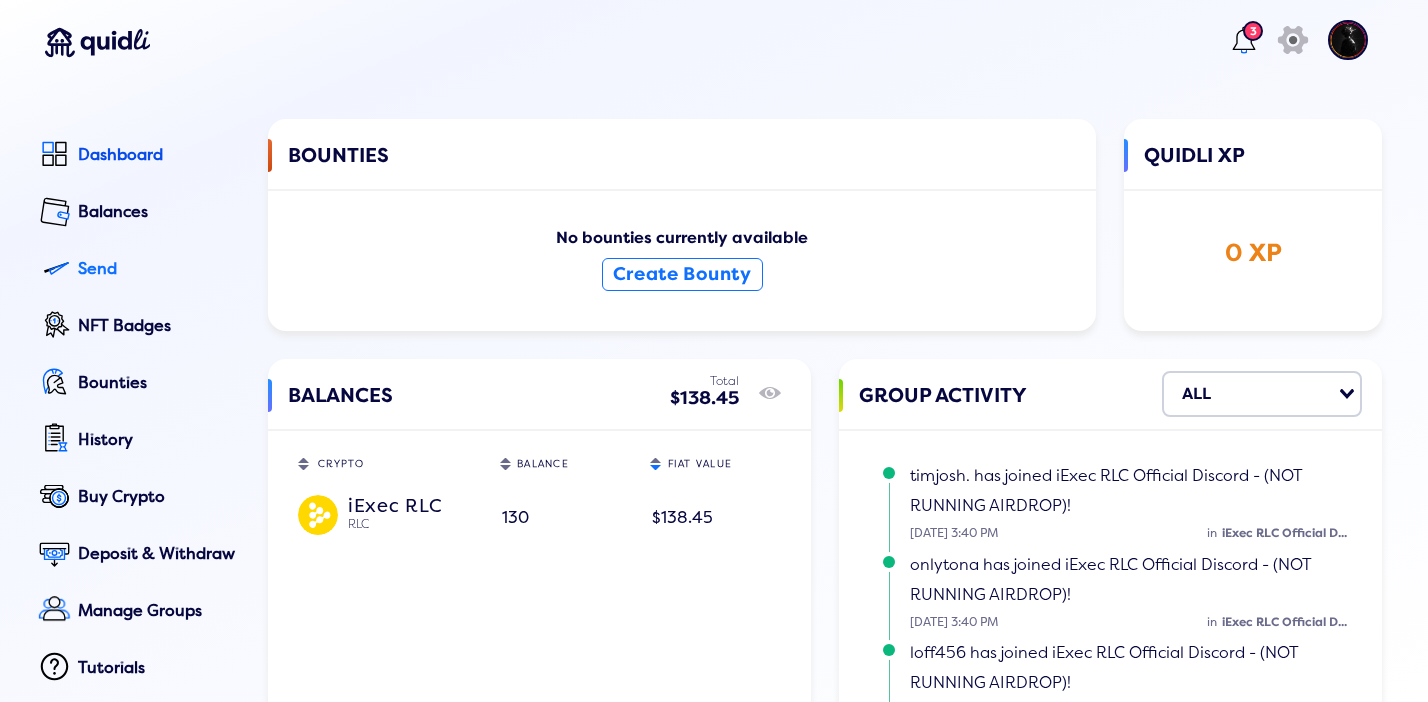 click on "Send" 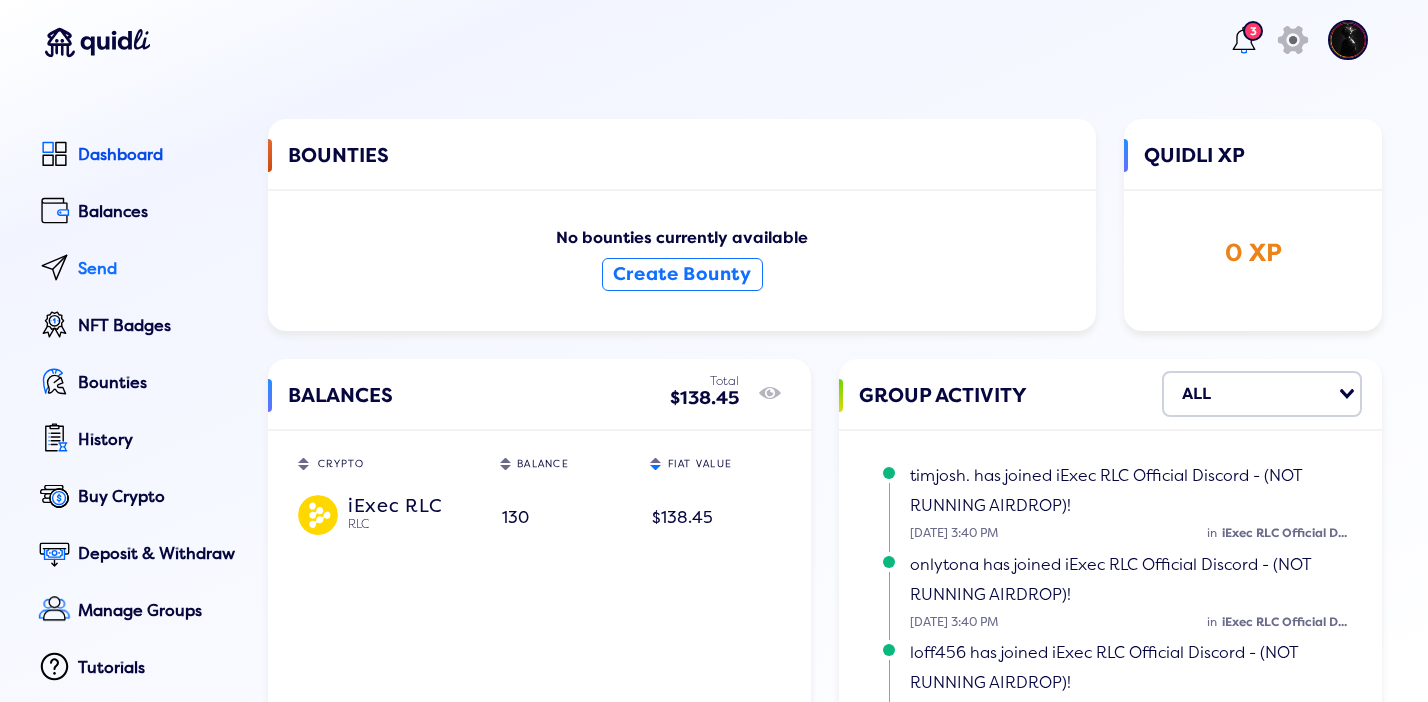click at bounding box center [54, 267] 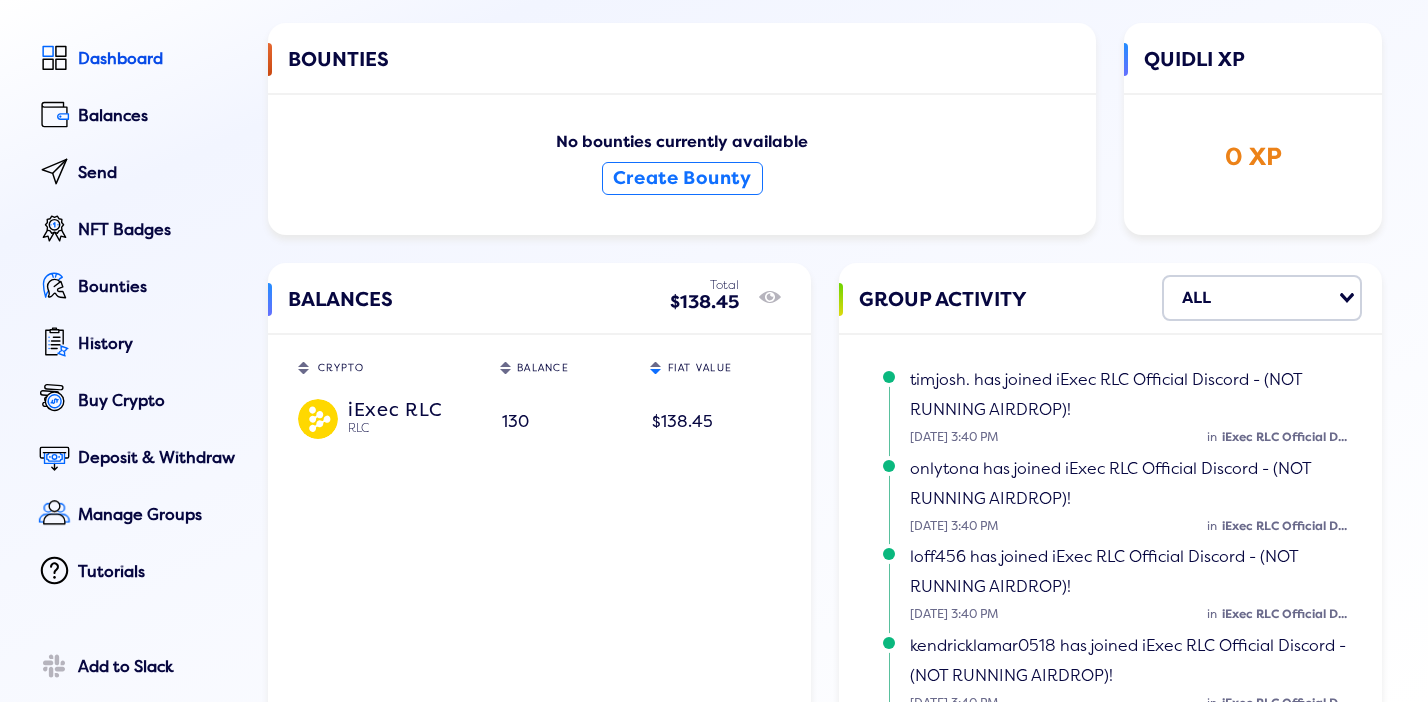 scroll, scrollTop: 94, scrollLeft: 0, axis: vertical 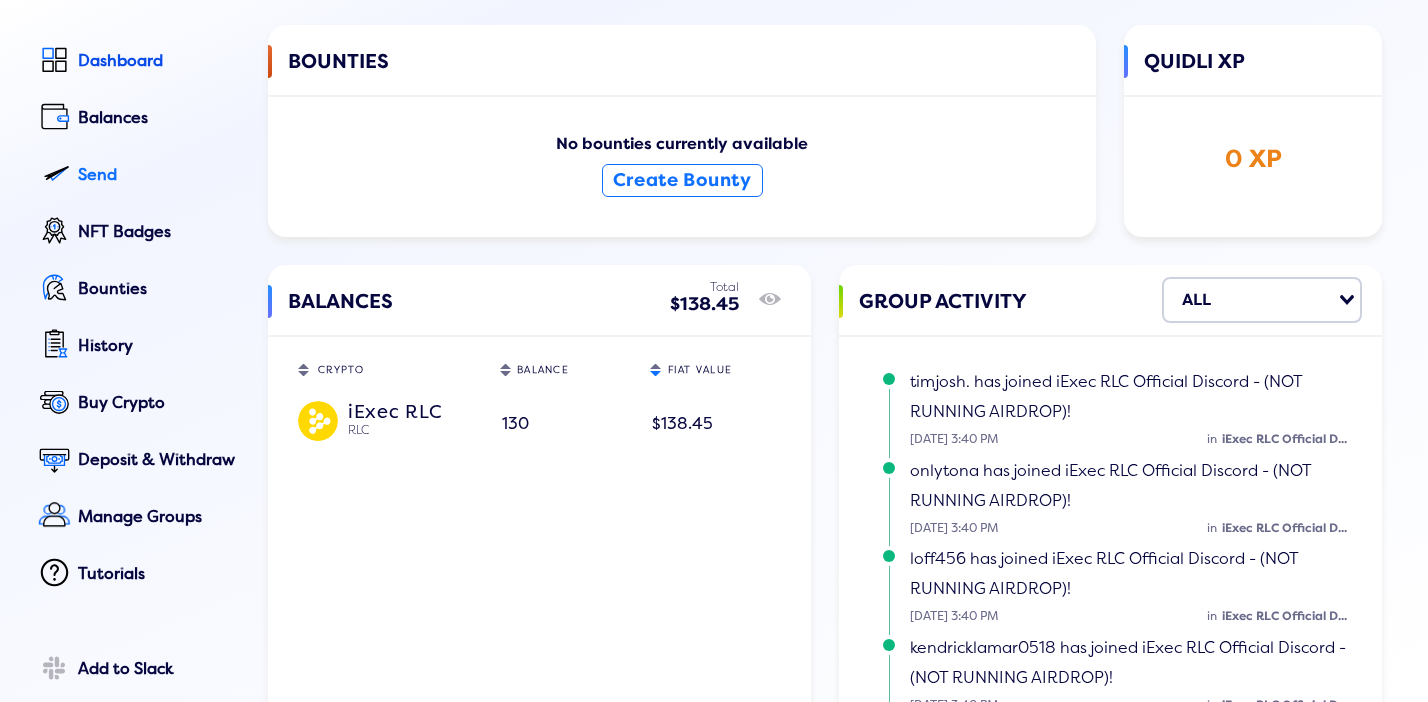 click at bounding box center [54, 172] 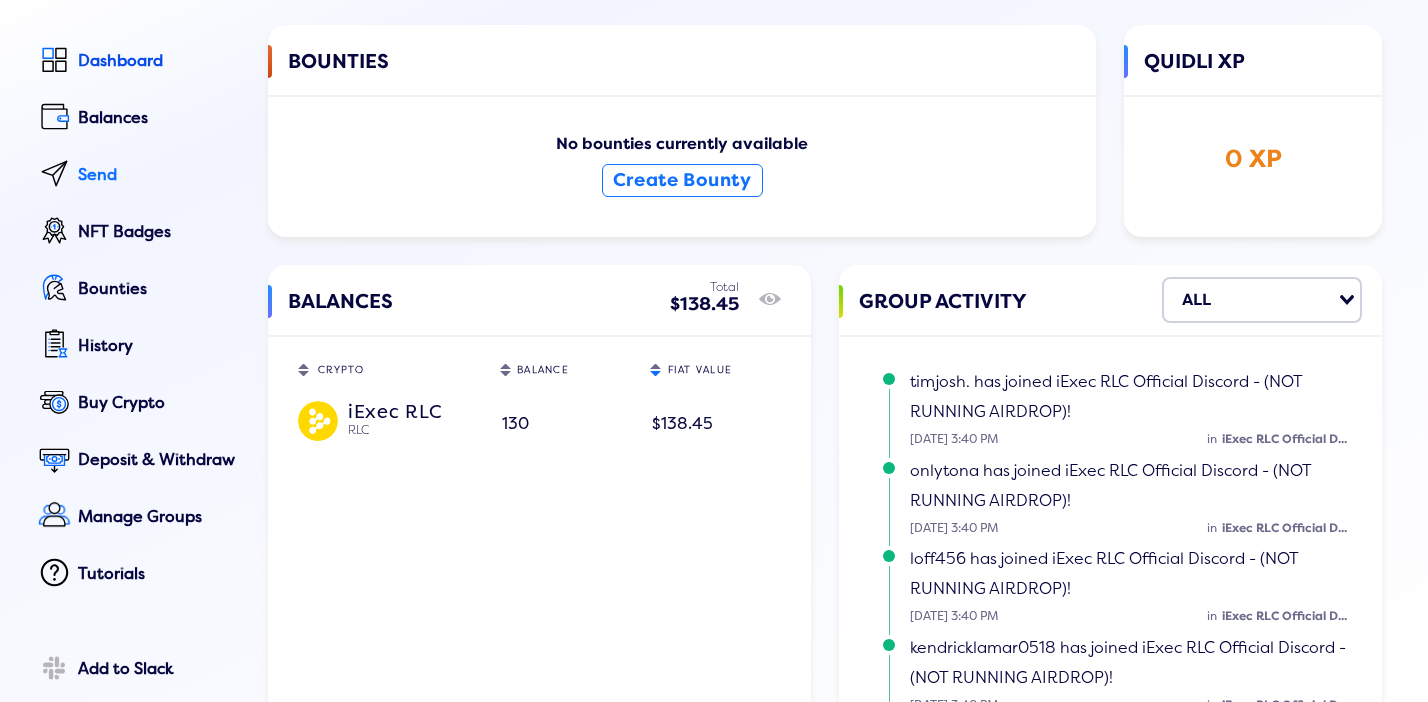 click on "Send" 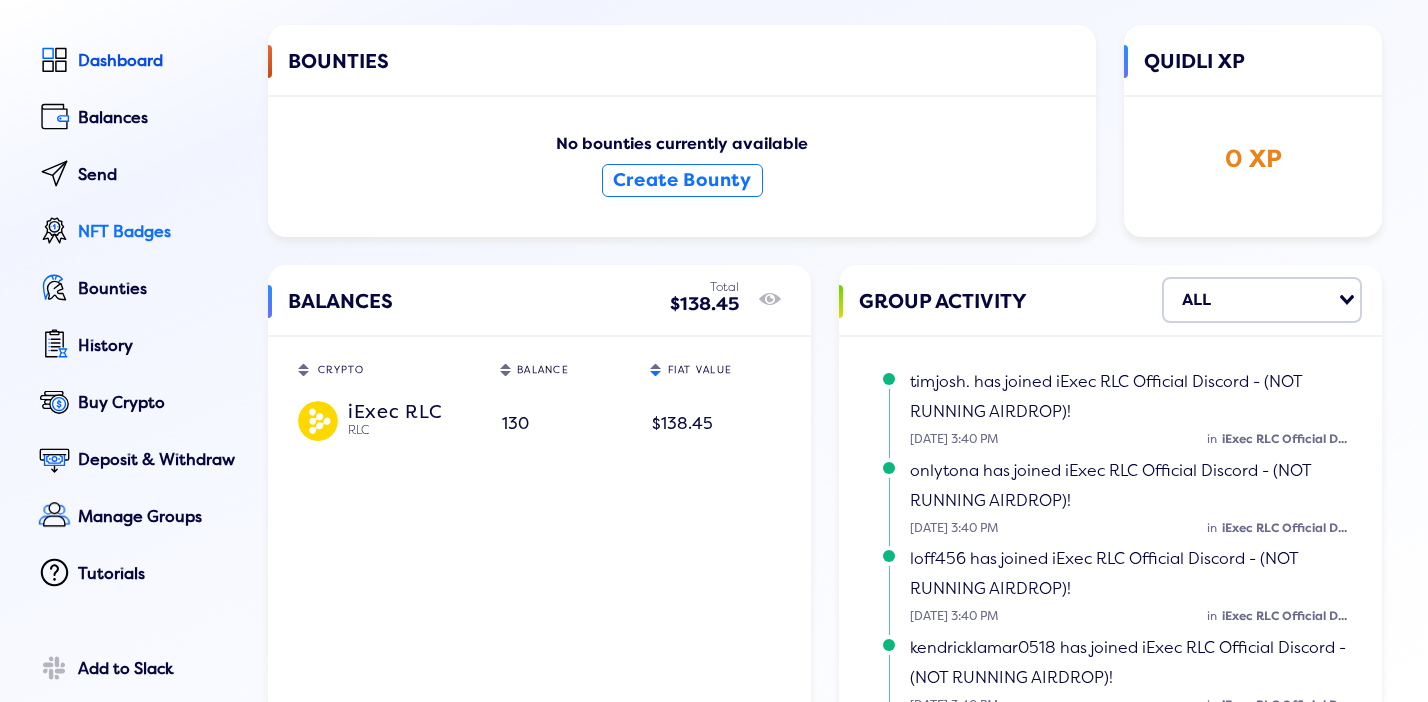 click on "NFT Badges" 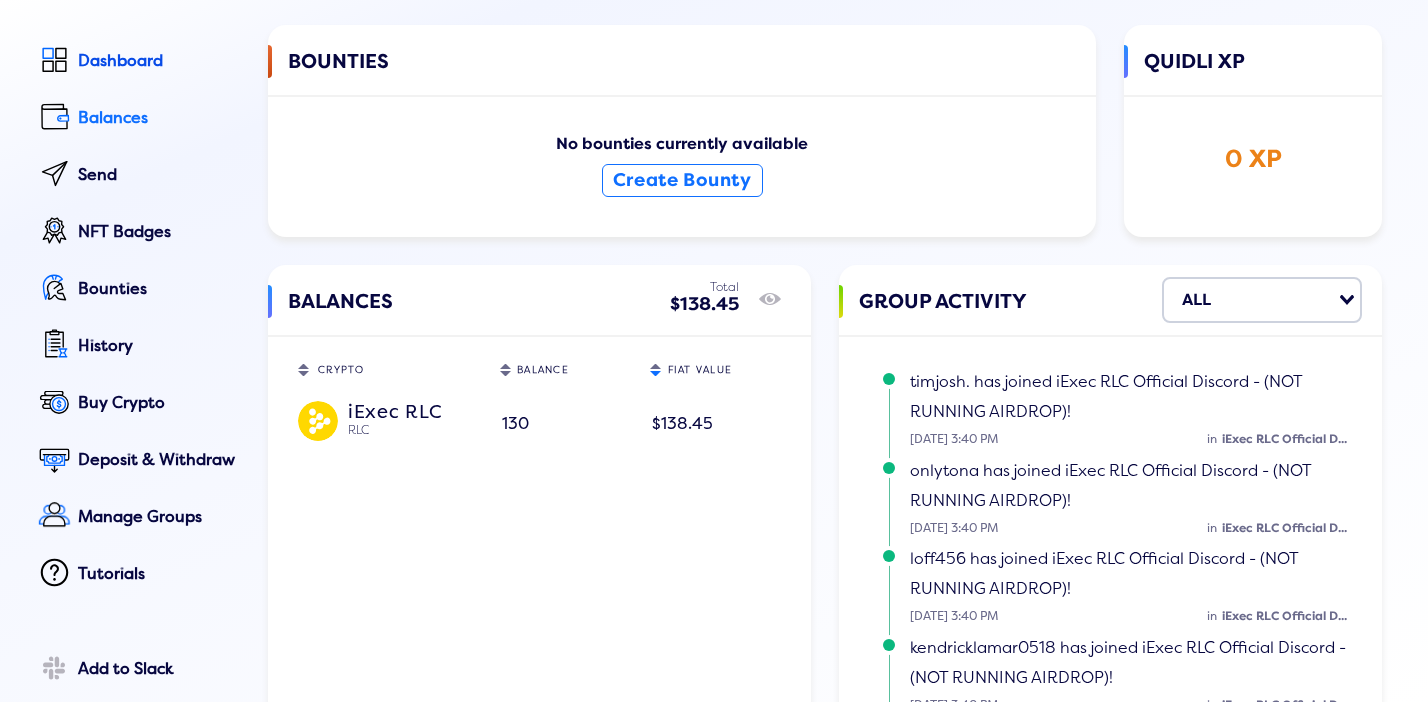 click on "Balances" 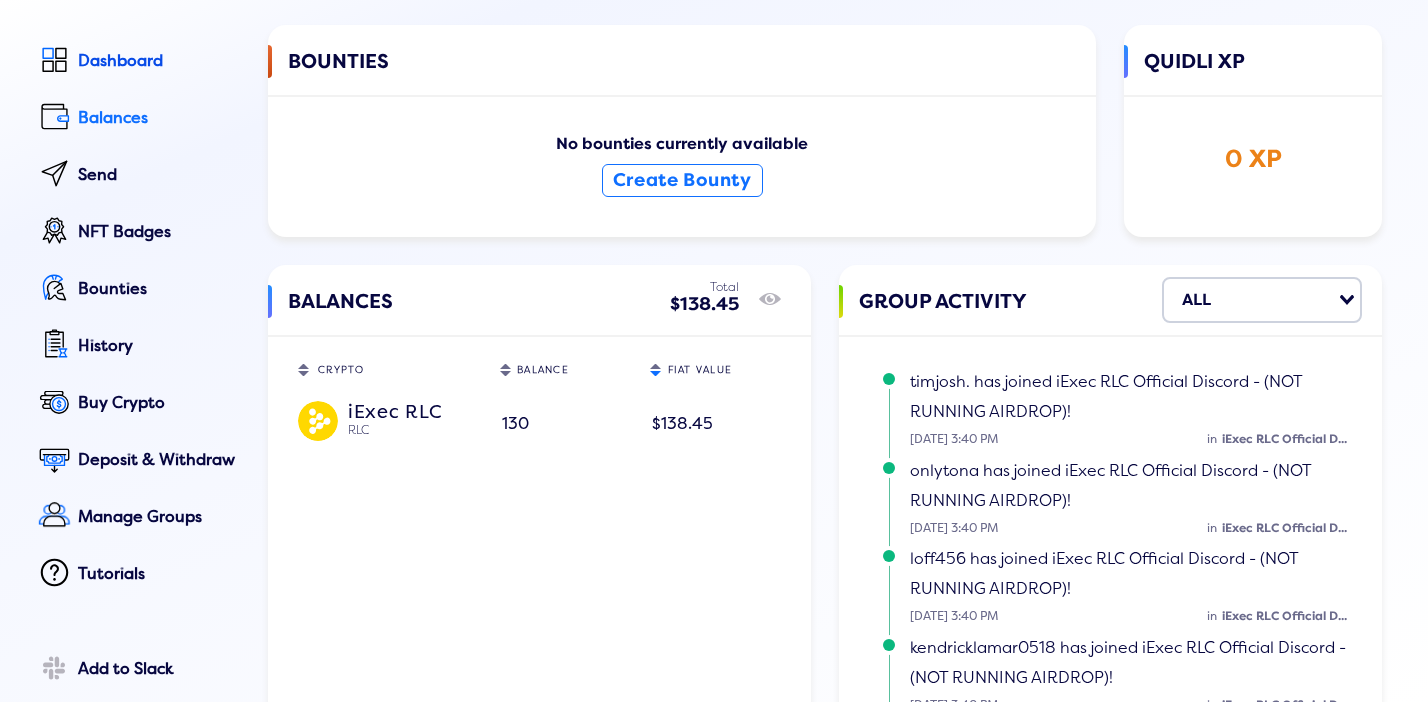 click on "Balances" 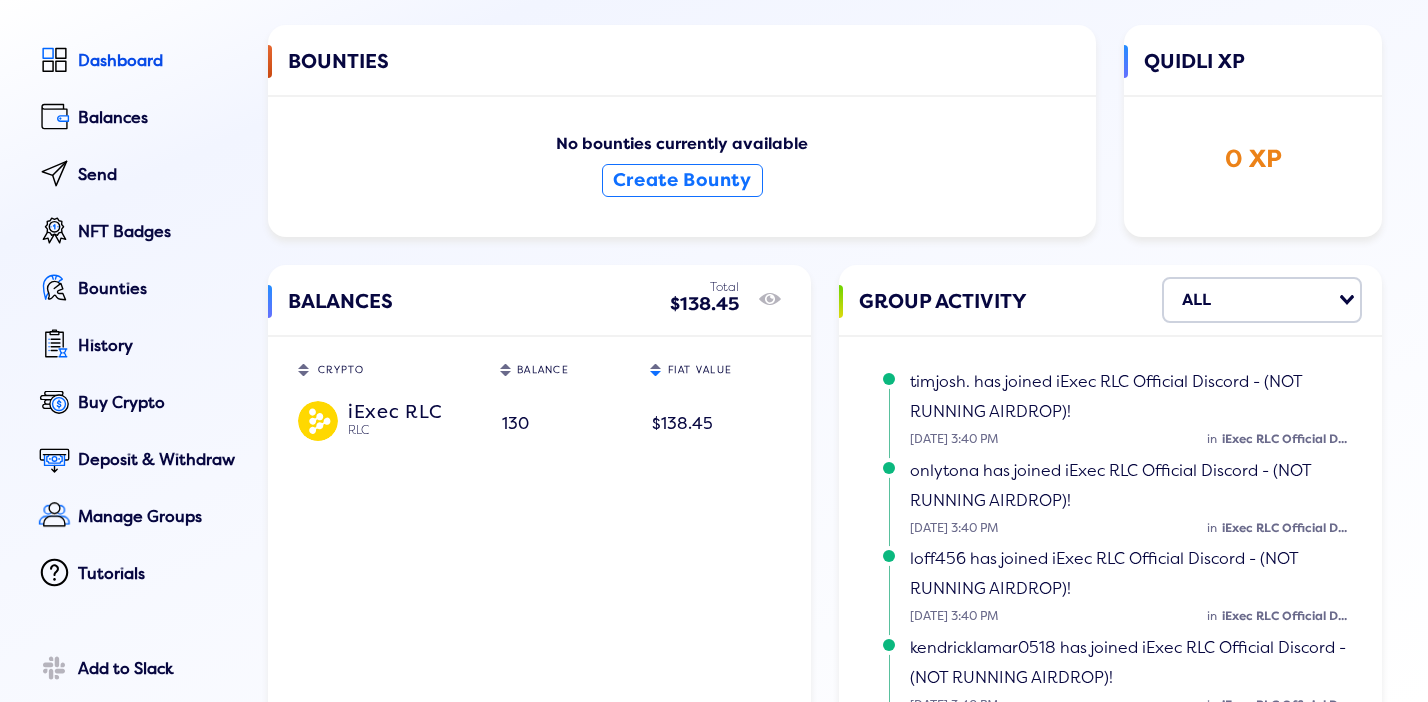scroll, scrollTop: 176, scrollLeft: 0, axis: vertical 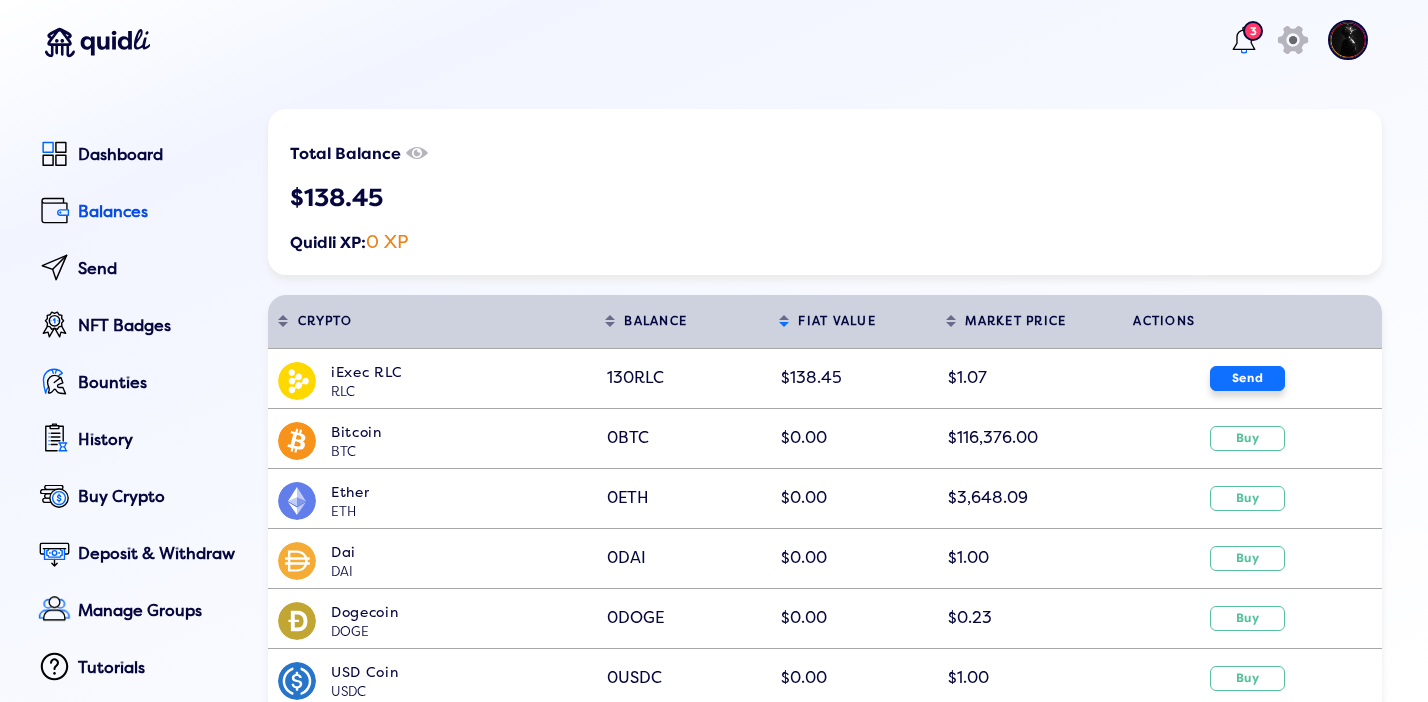 click on "Send" at bounding box center [1247, 378] 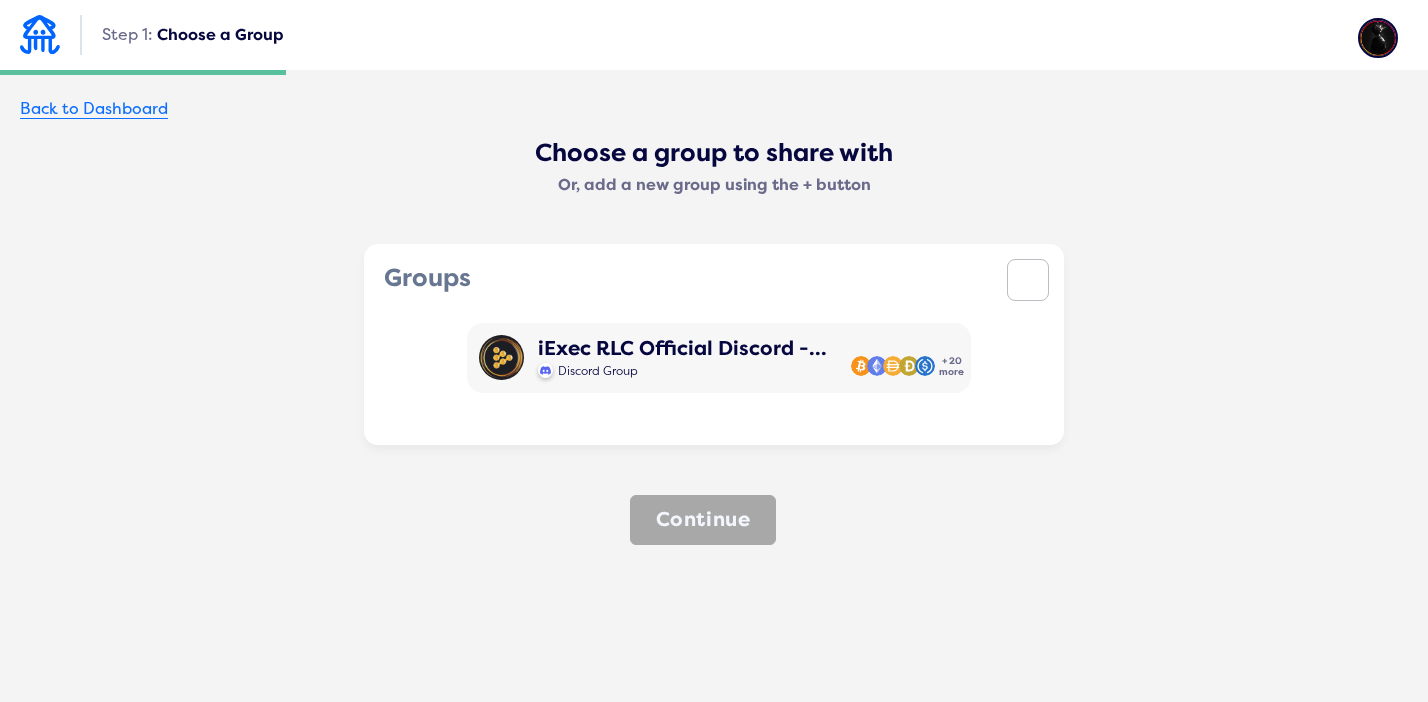 click on "Back to Dashboard" at bounding box center [94, 109] 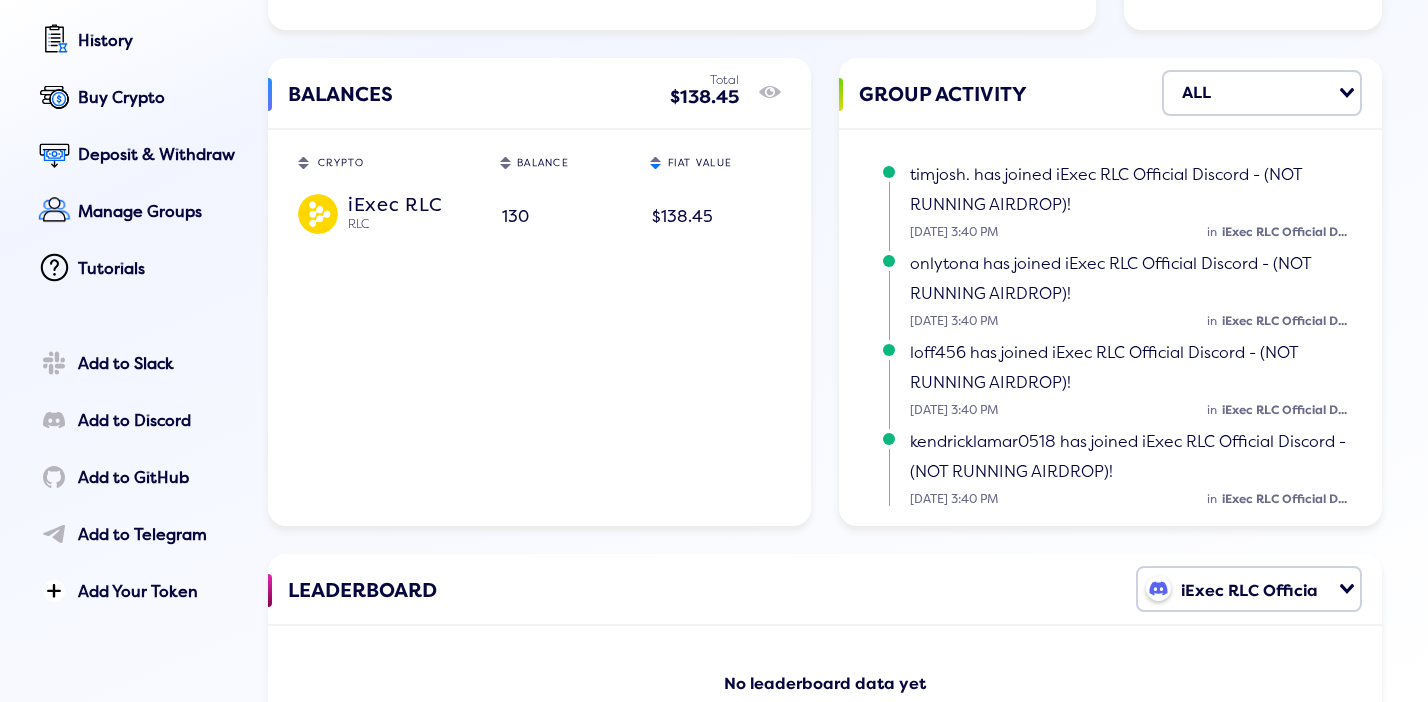 scroll, scrollTop: 255, scrollLeft: 0, axis: vertical 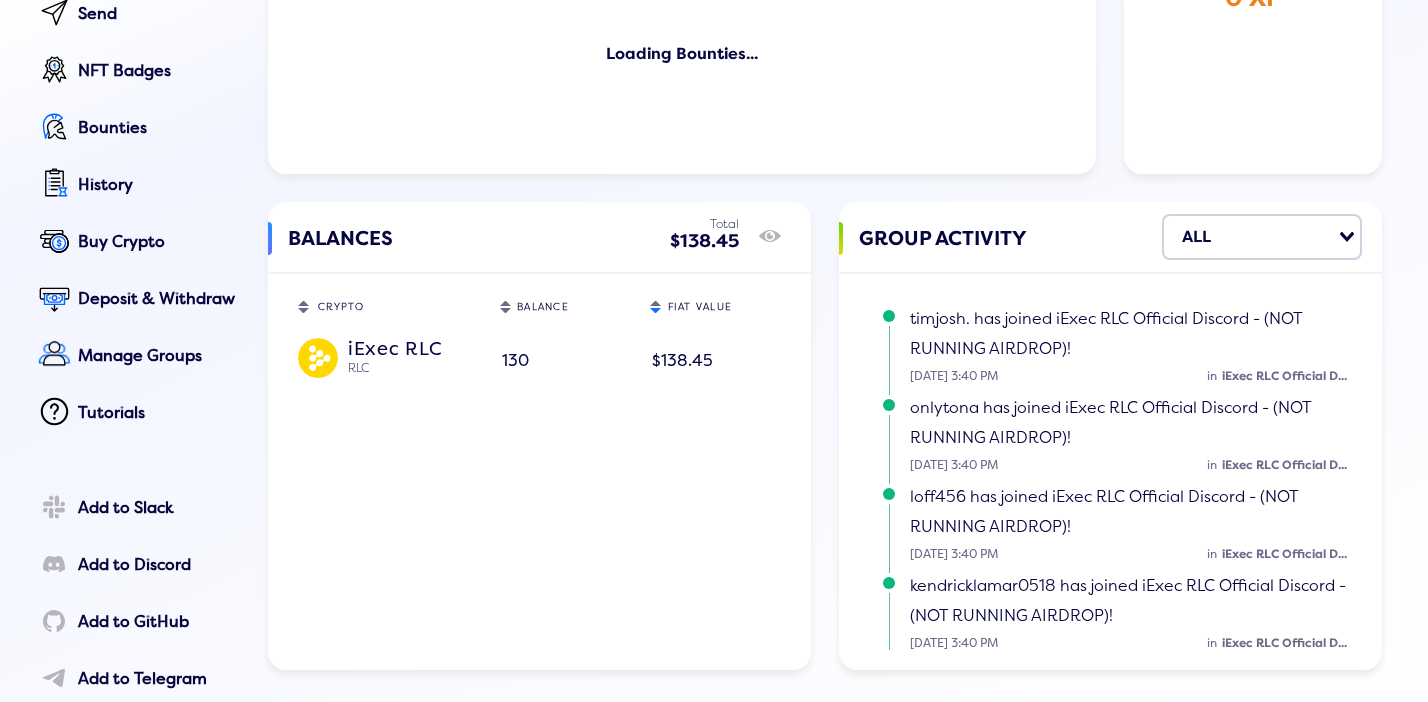 click on "iExec RLC" at bounding box center (413, 347) 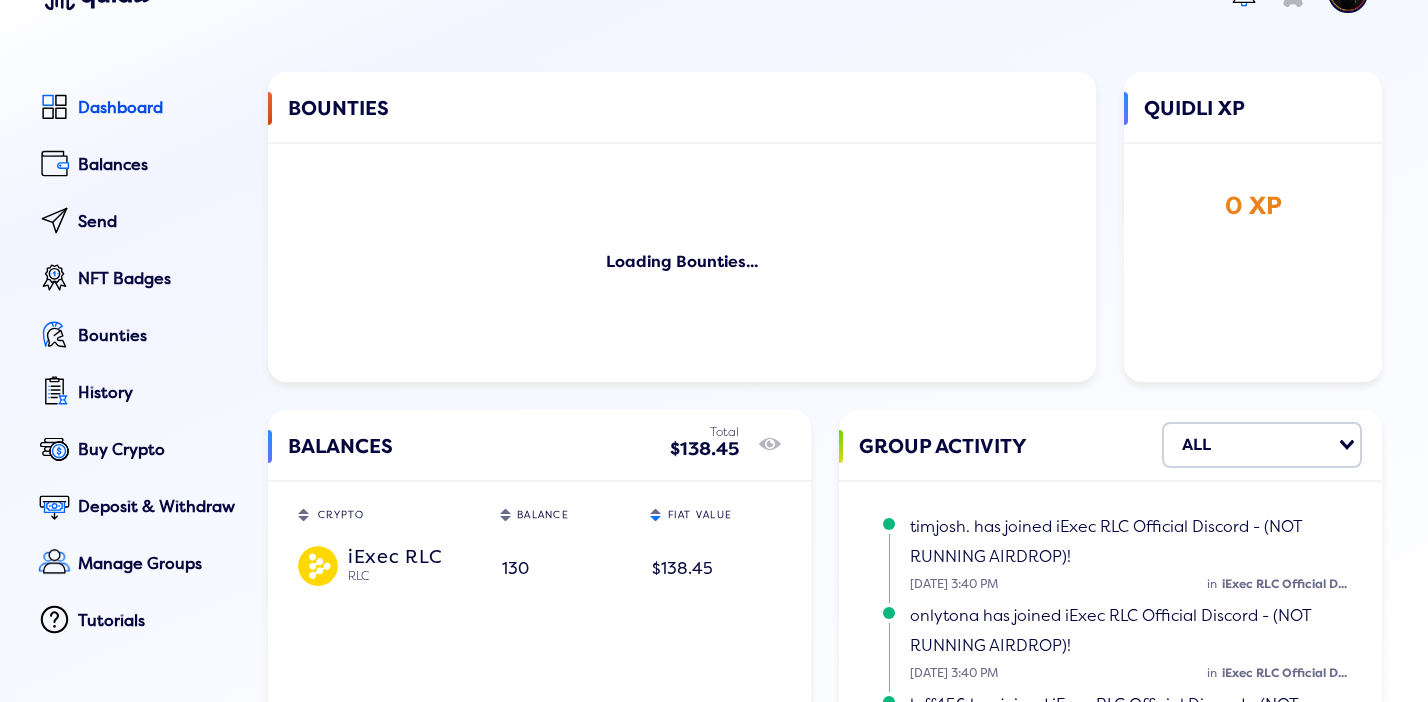 scroll, scrollTop: 0, scrollLeft: 0, axis: both 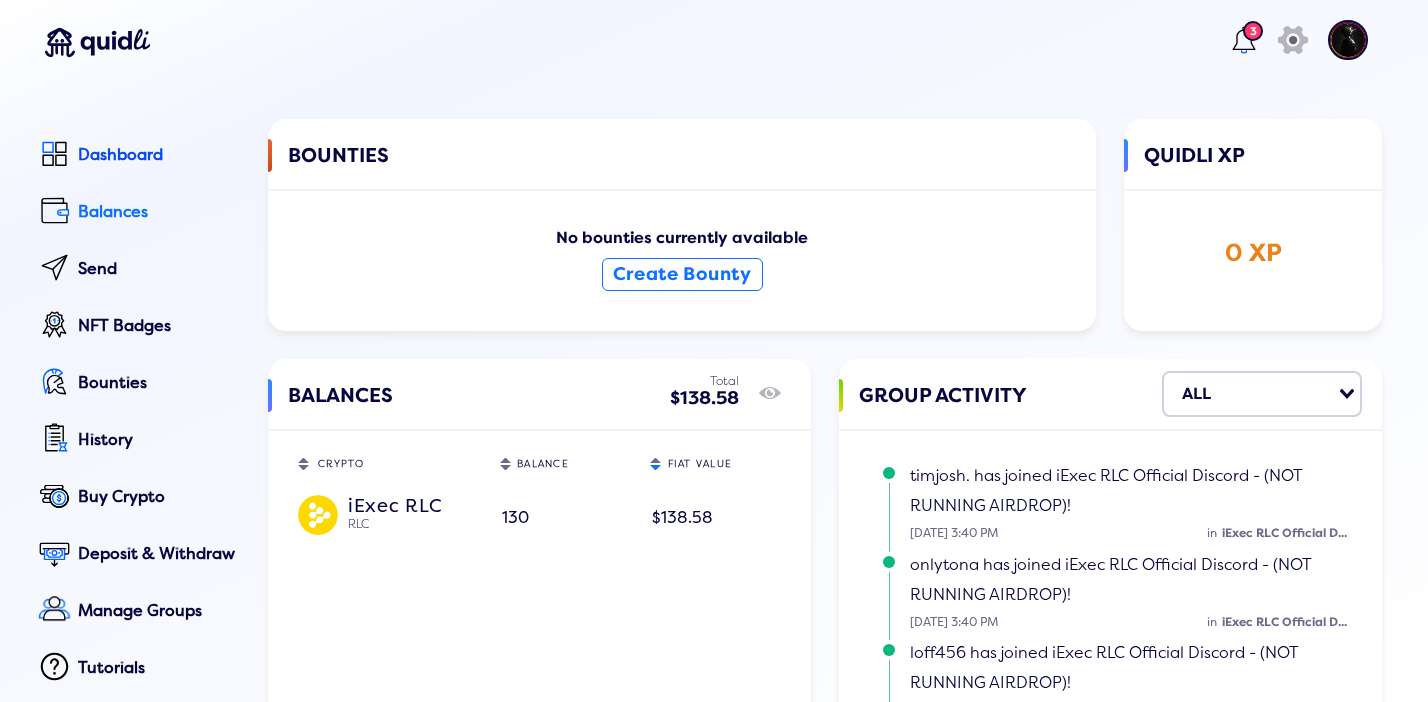 click on "Balances" 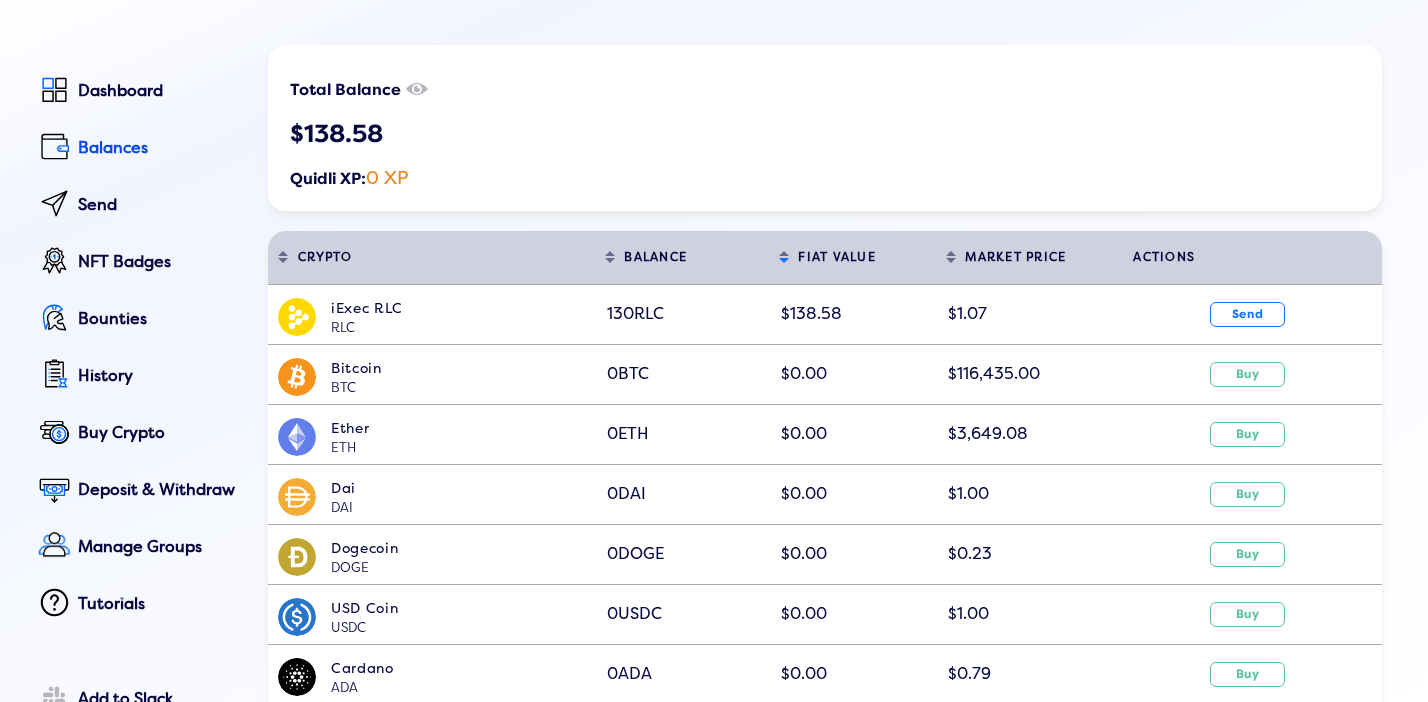 scroll, scrollTop: 64, scrollLeft: 0, axis: vertical 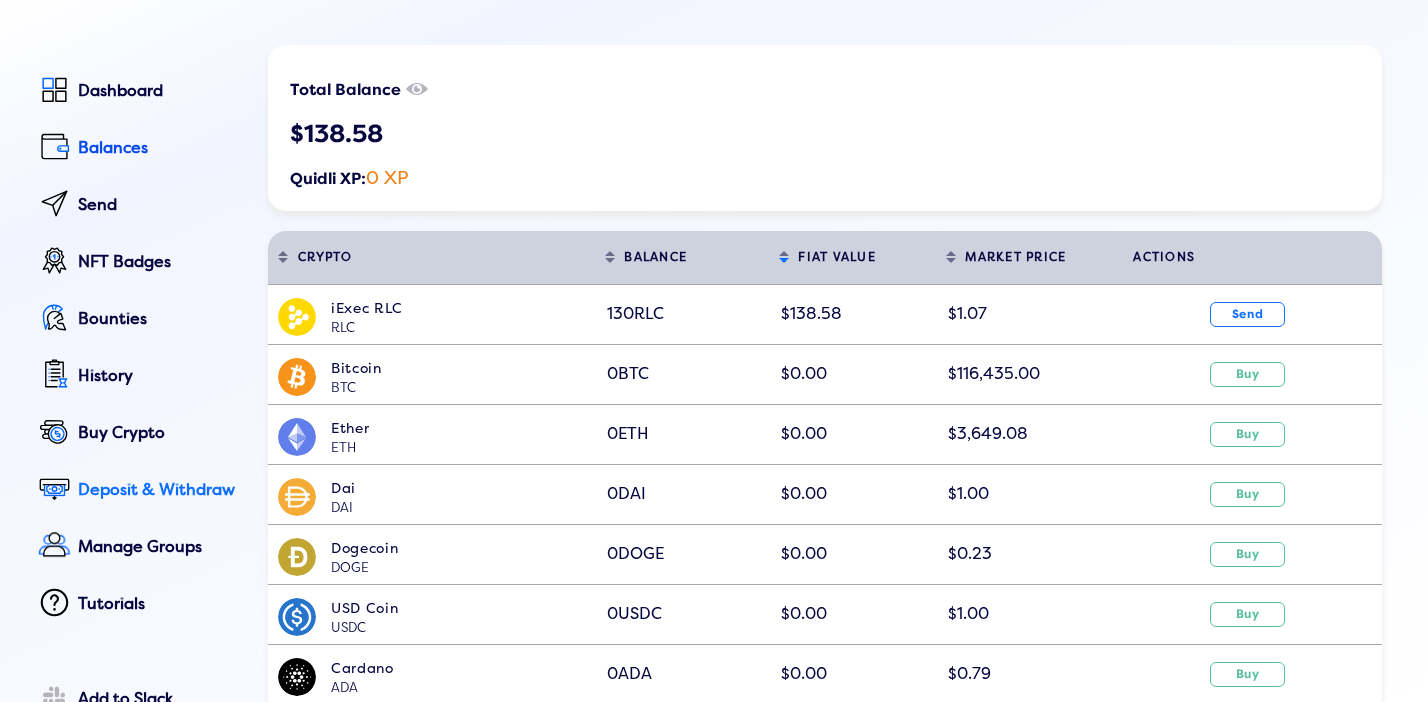 click on "Deposit & Withdraw" 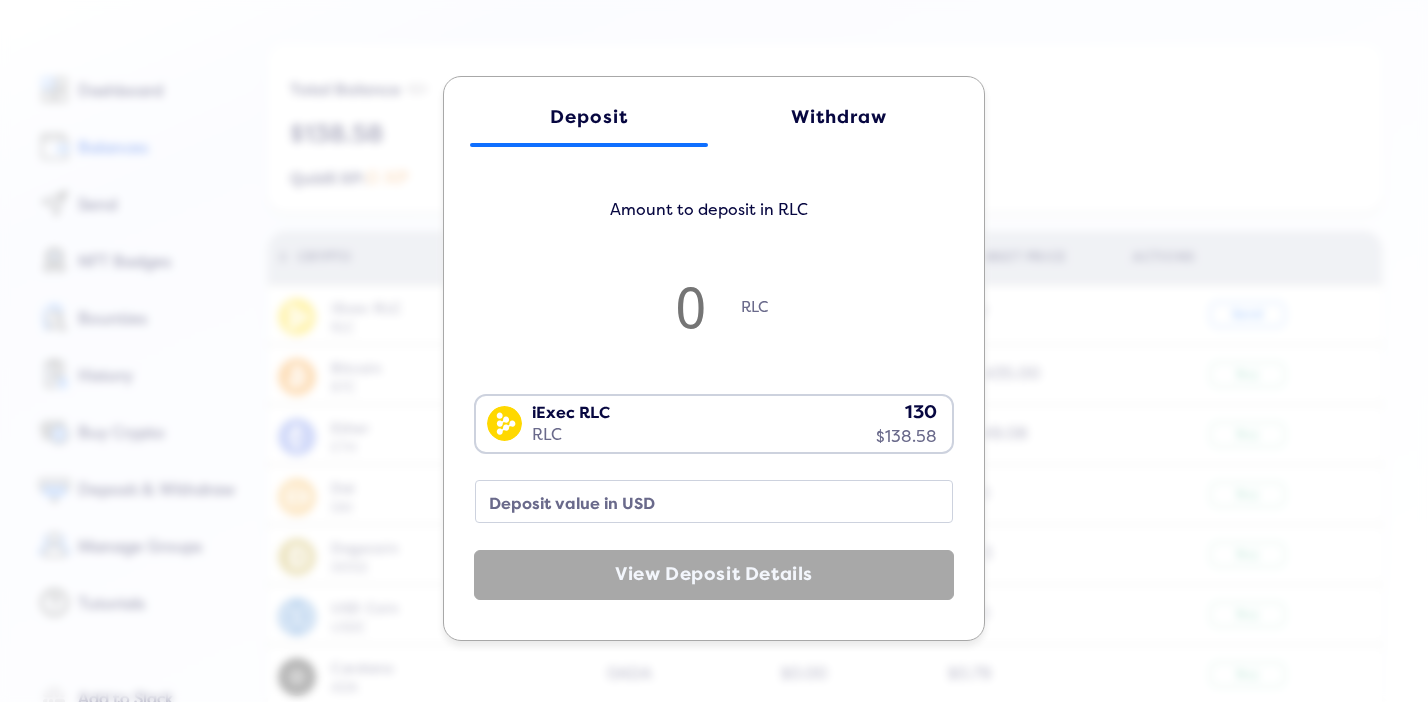 click on "Withdraw" 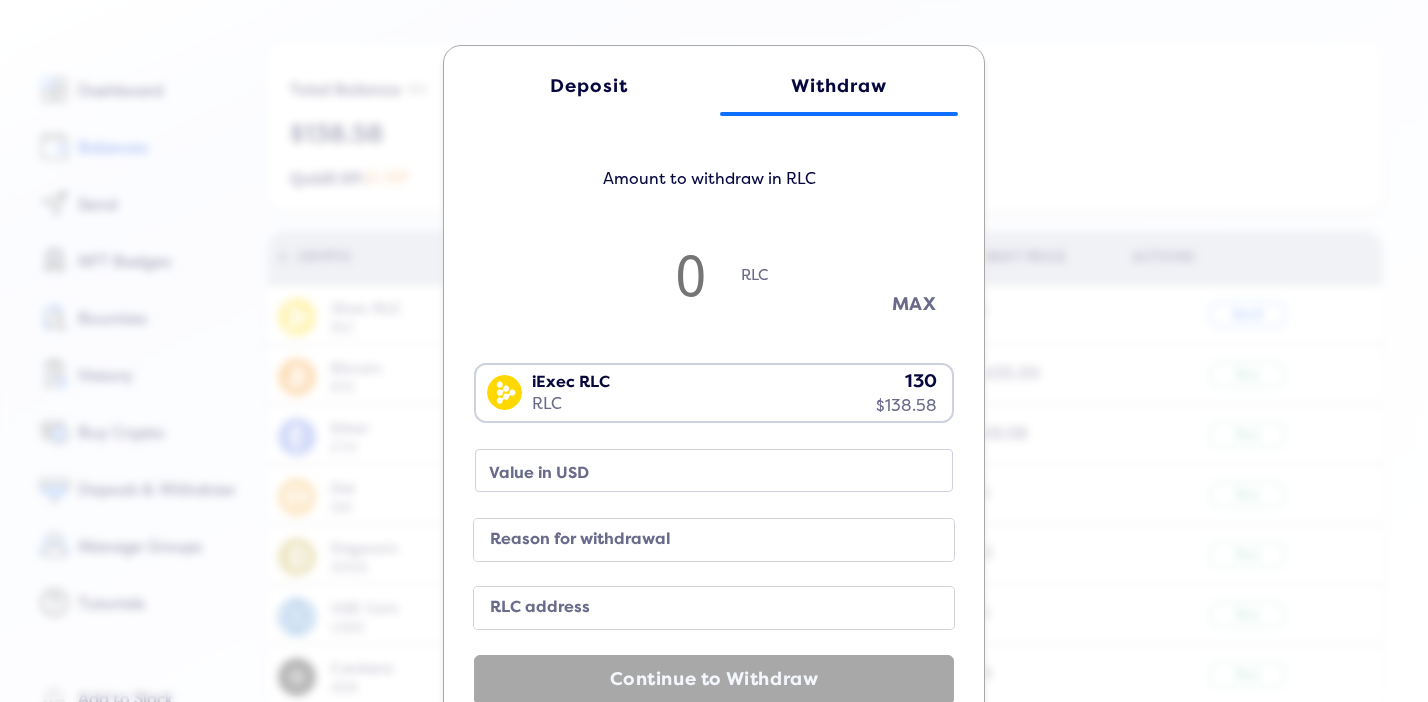 click on "MAX" at bounding box center (914, 304) 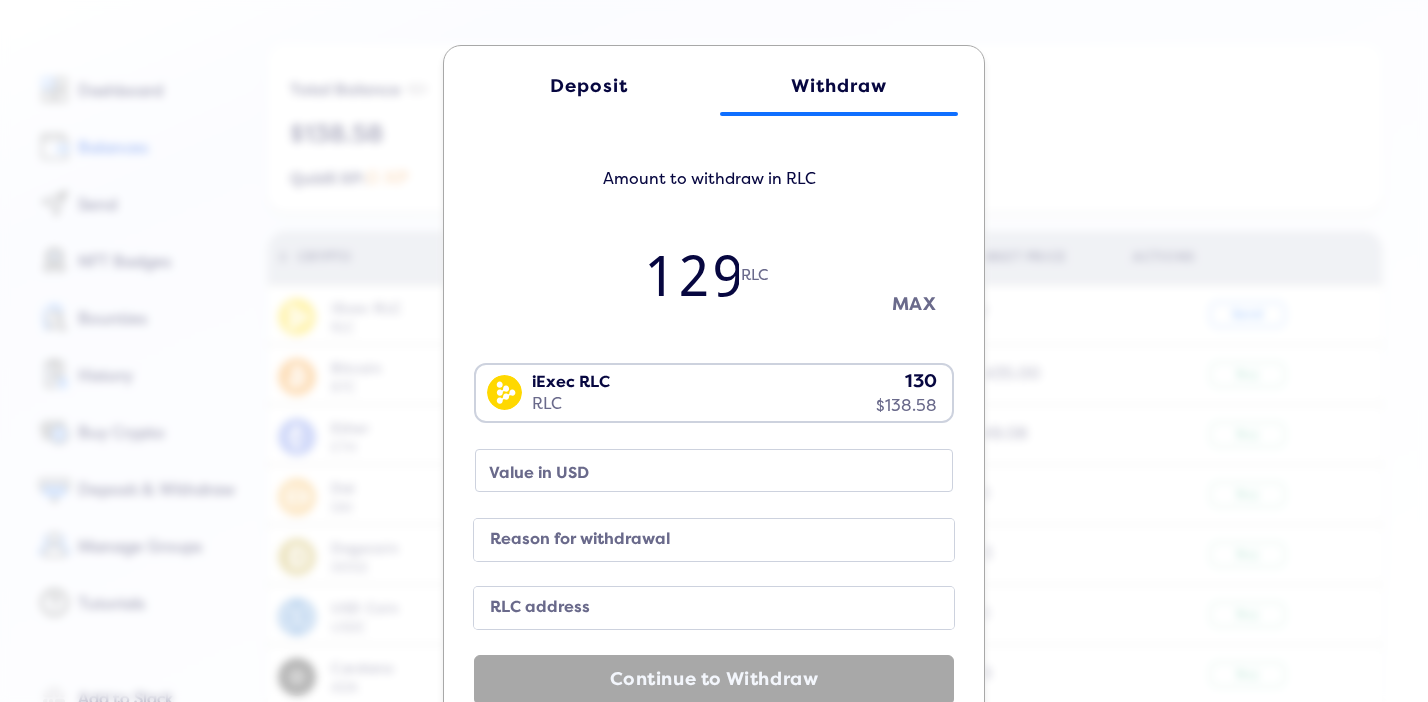 type on "138.31" 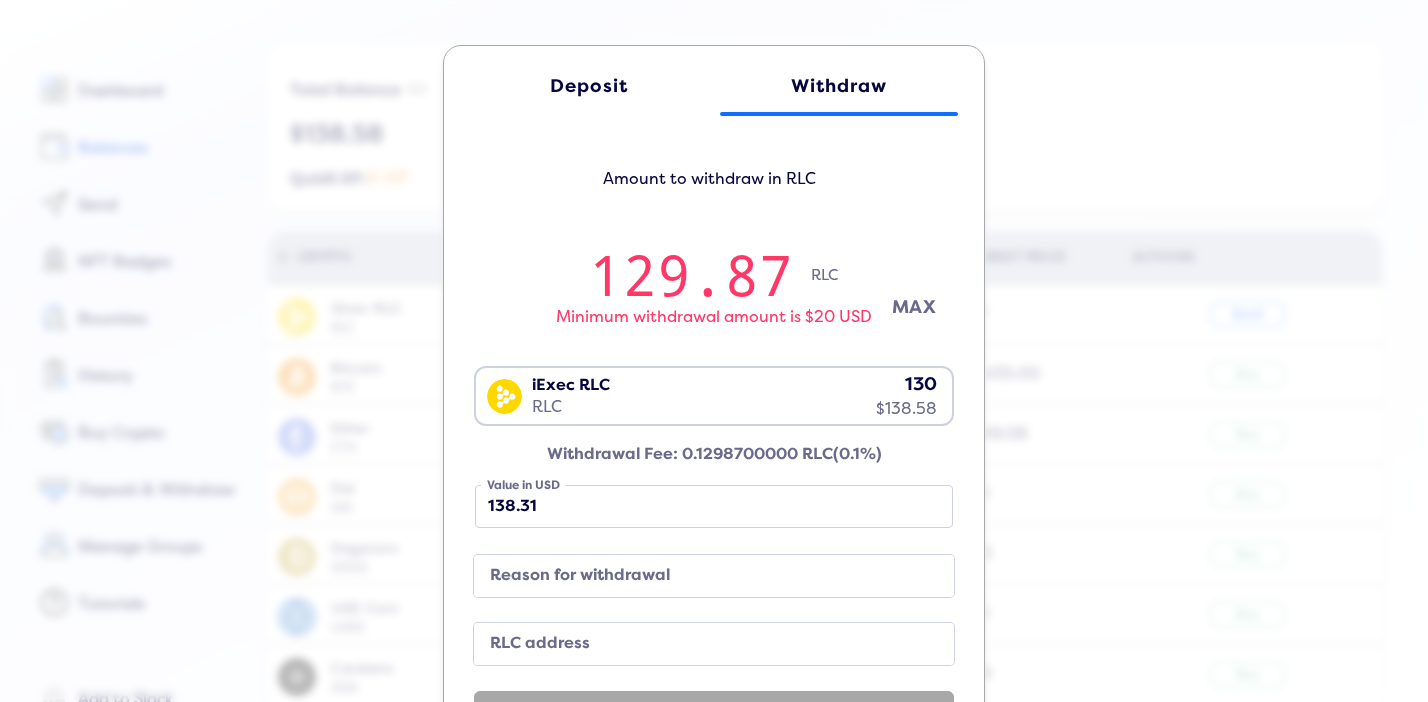 type on "129.86854460093898" 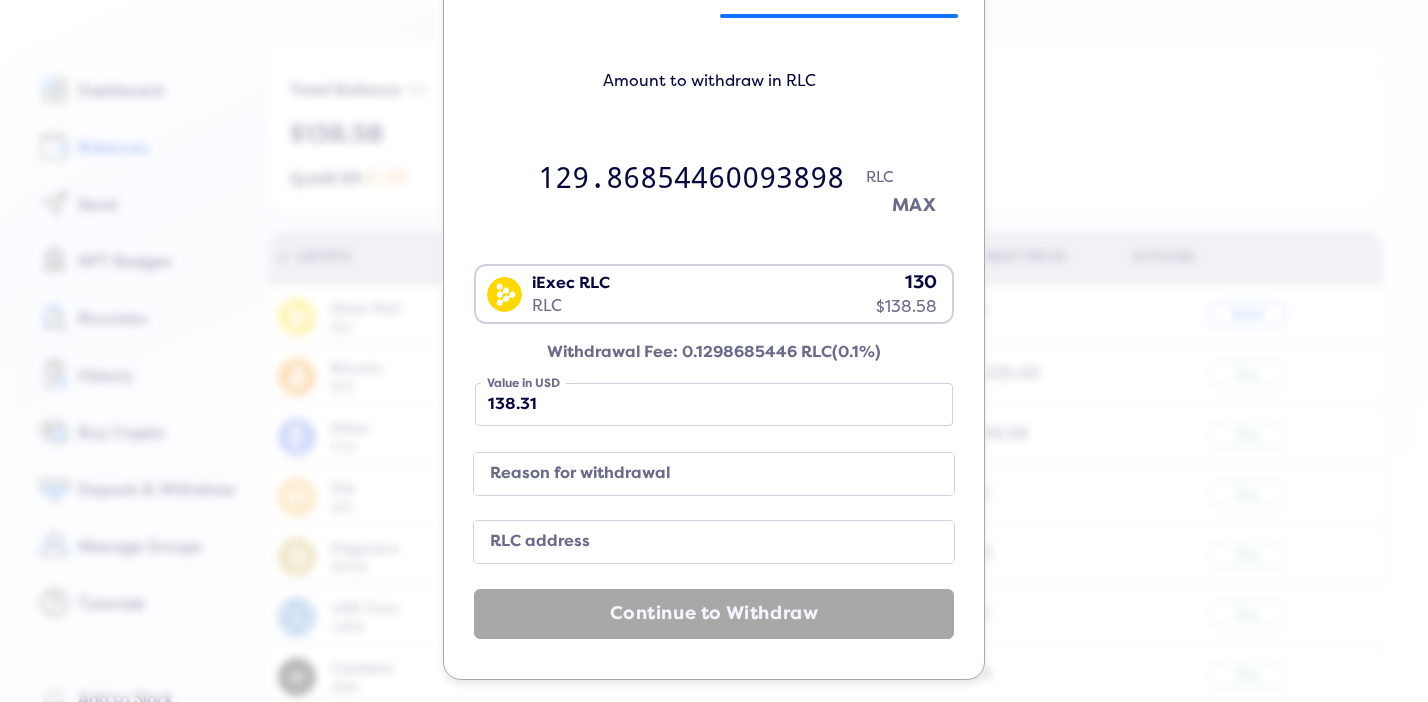 scroll, scrollTop: 105, scrollLeft: 0, axis: vertical 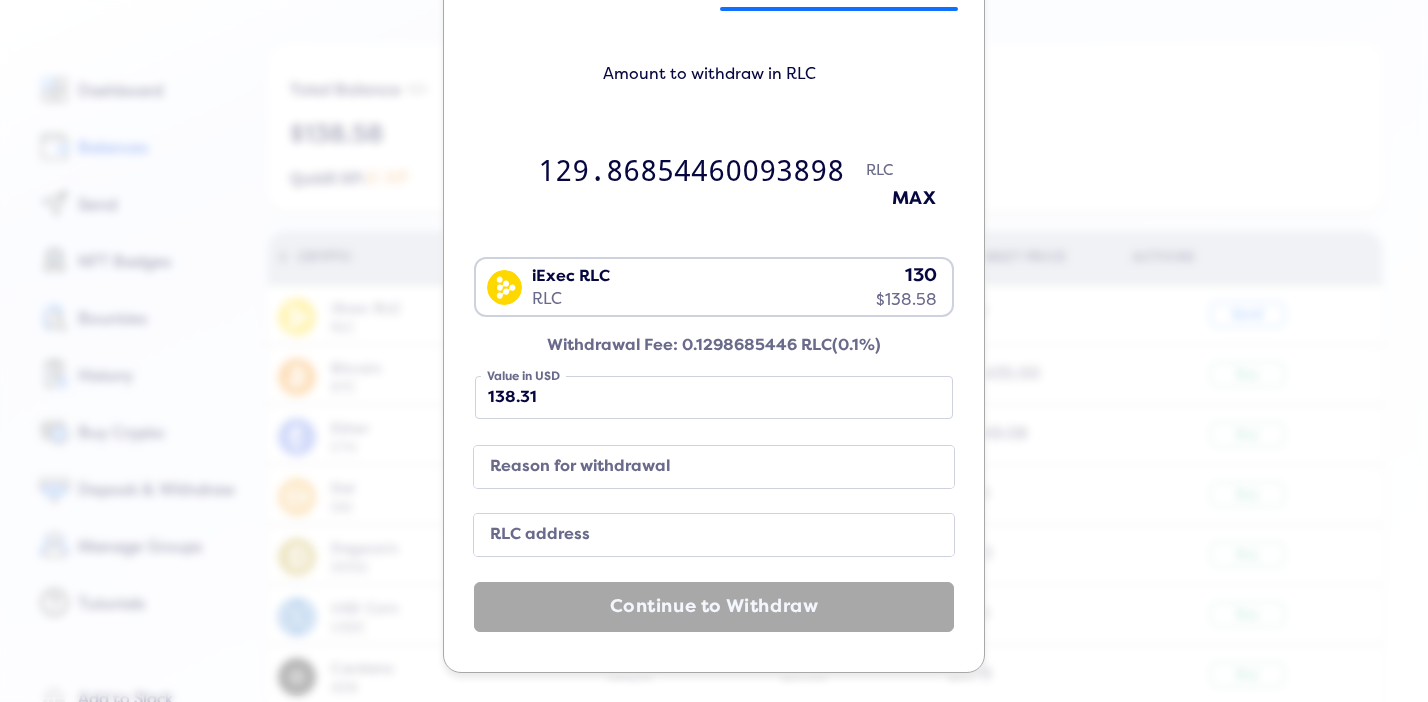 click on "Reason for withdrawal" at bounding box center (698, 467) 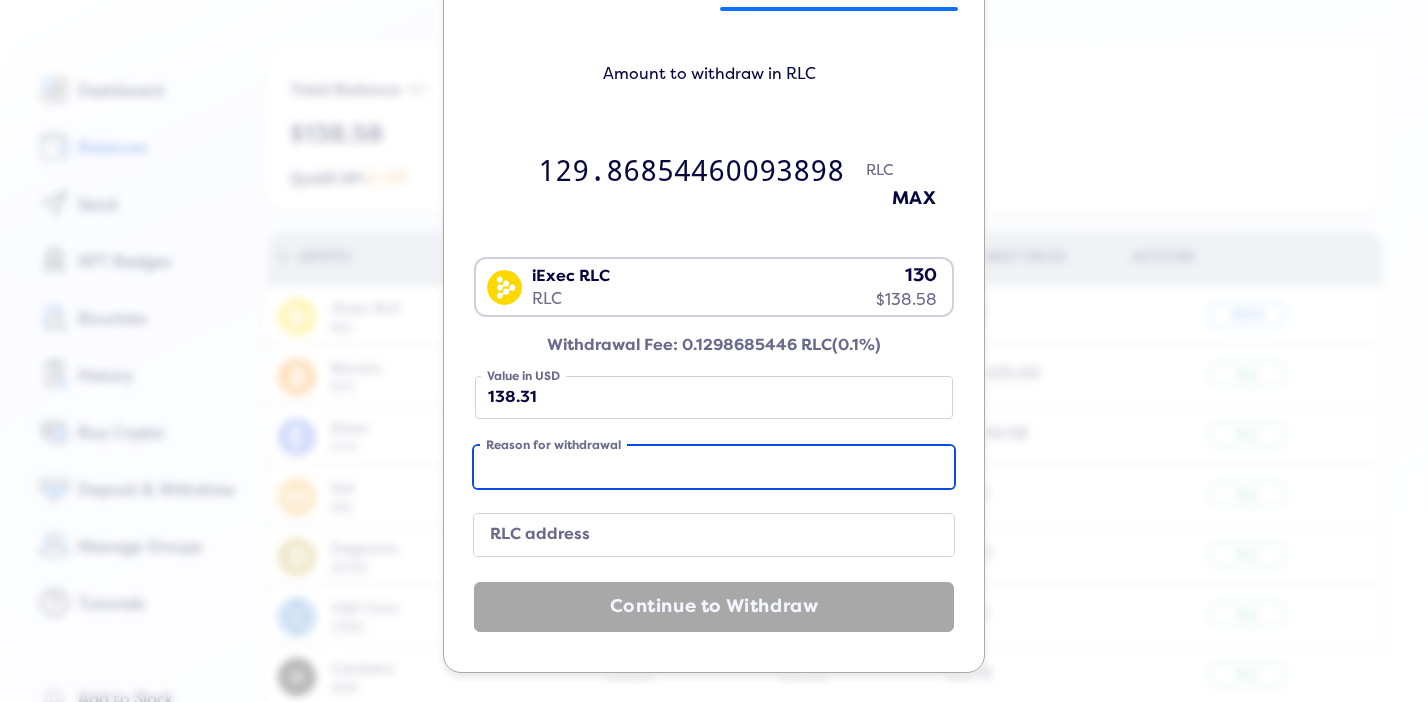 click on "Reason for withdrawal" at bounding box center [714, 467] 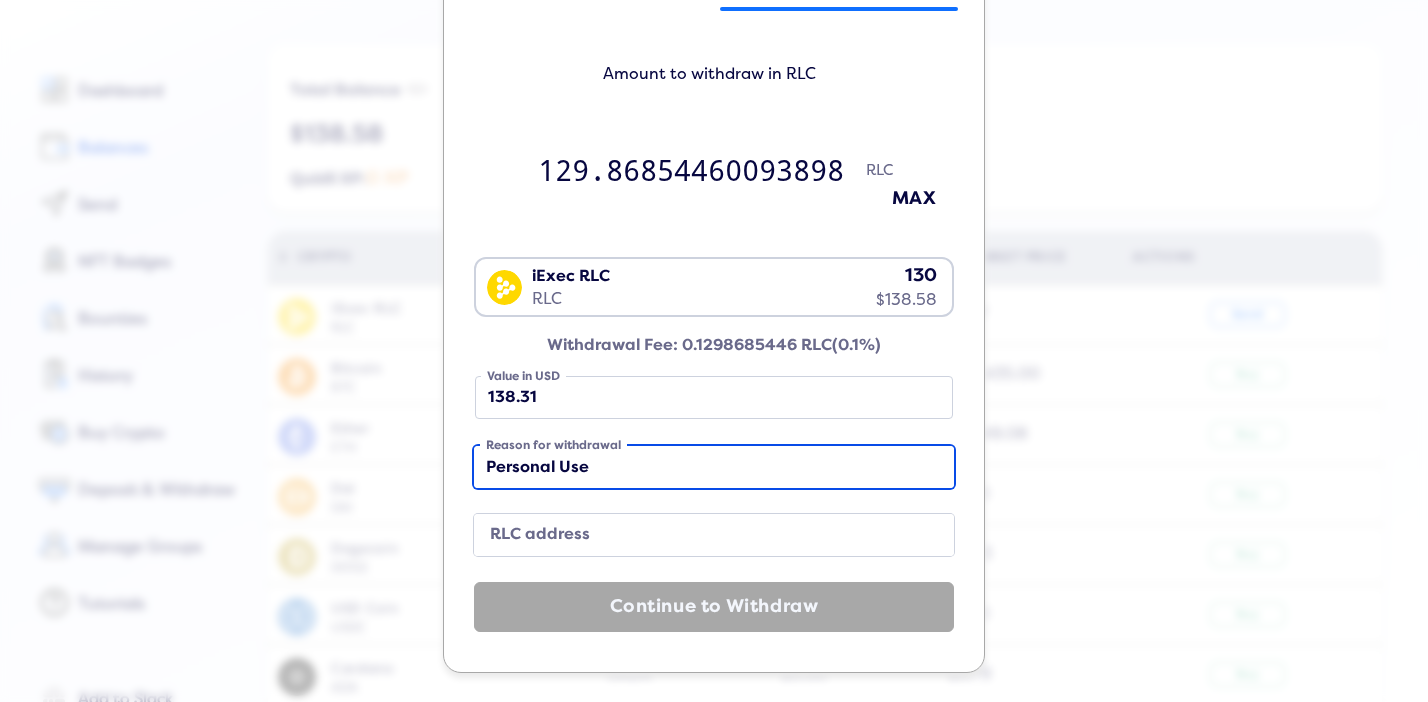 type on "Personal Use" 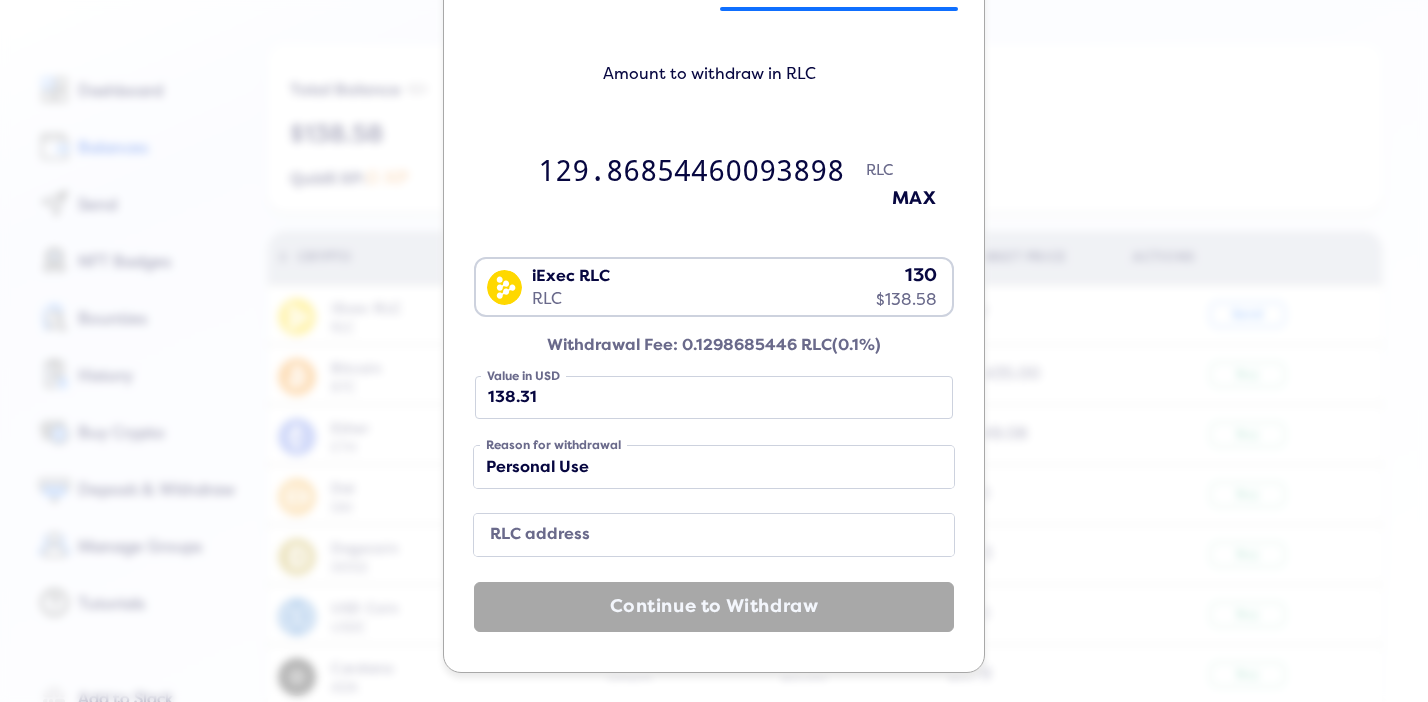 click on "RLC address" at bounding box center (698, 535) 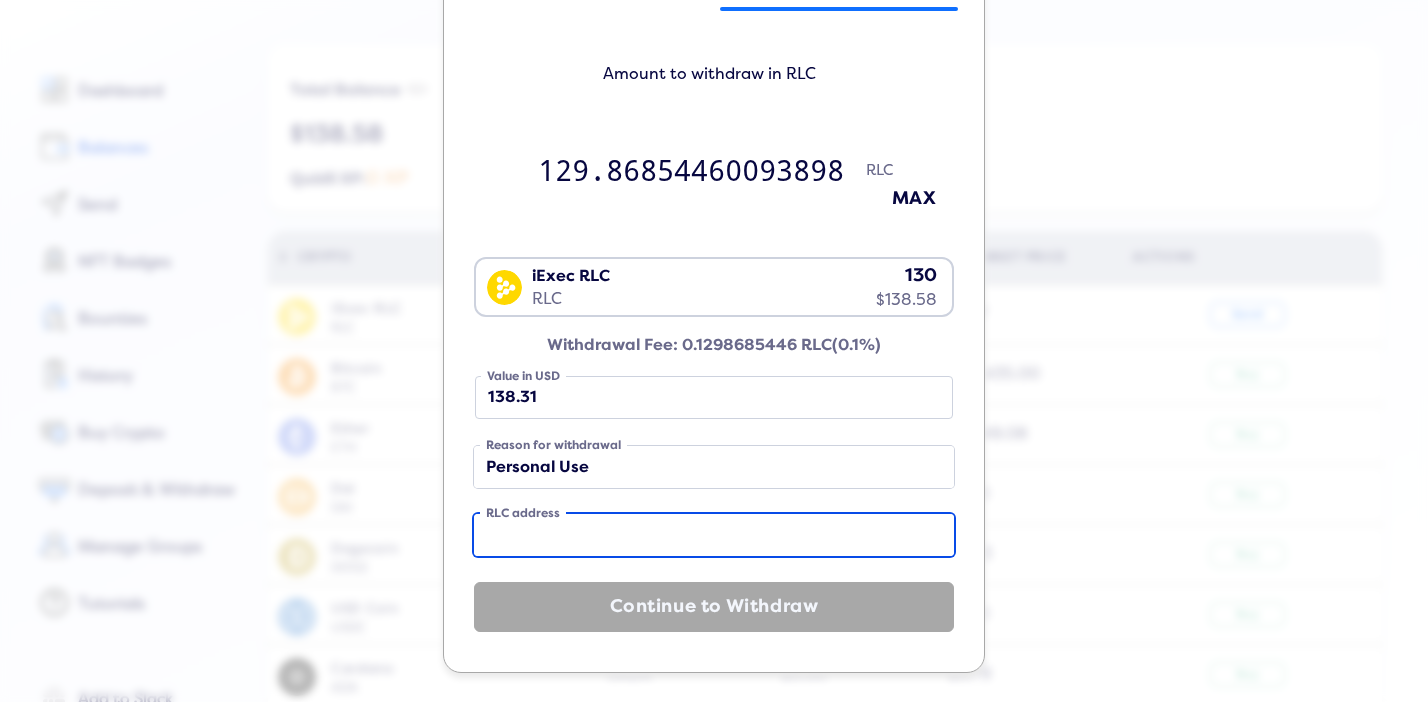 click on "RLC address" at bounding box center (714, 535) 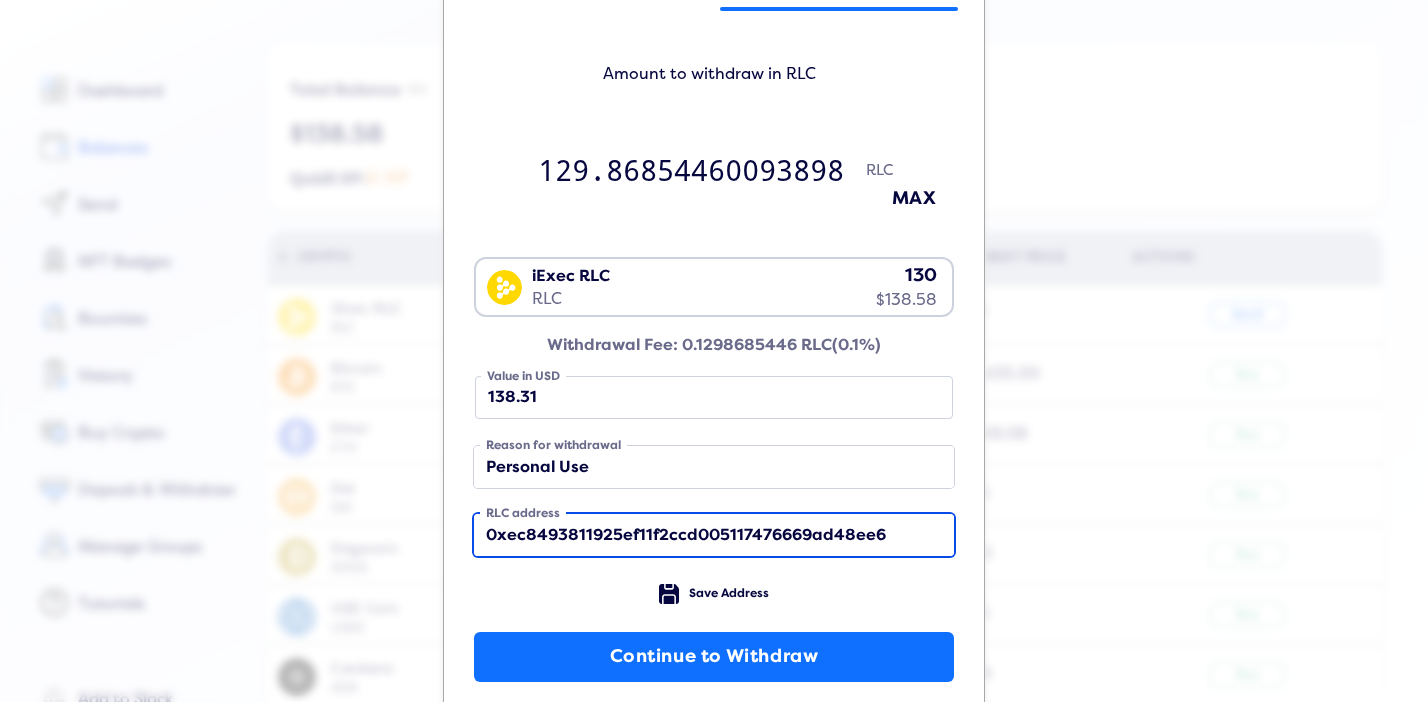 scroll, scrollTop: 106, scrollLeft: 0, axis: vertical 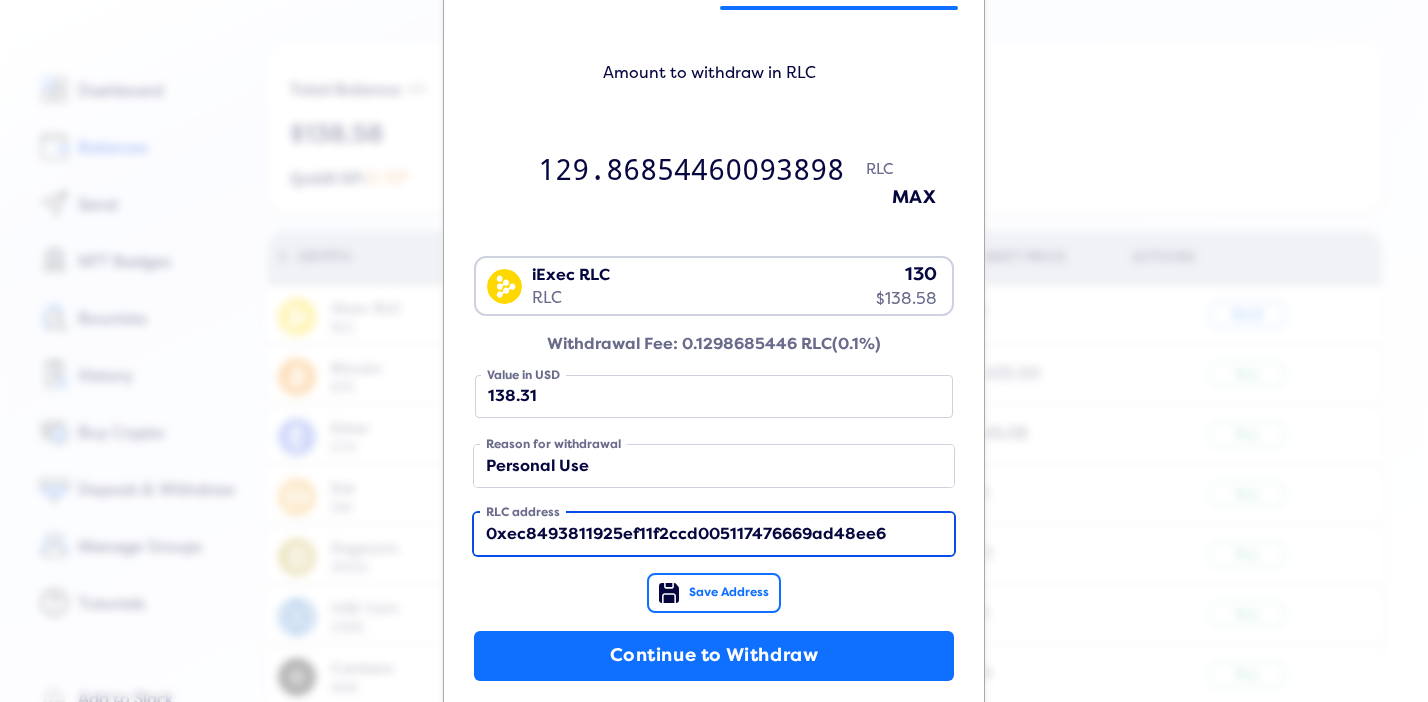 type on "0xec8493811925ef11f2ccd005117476669ad48ee6" 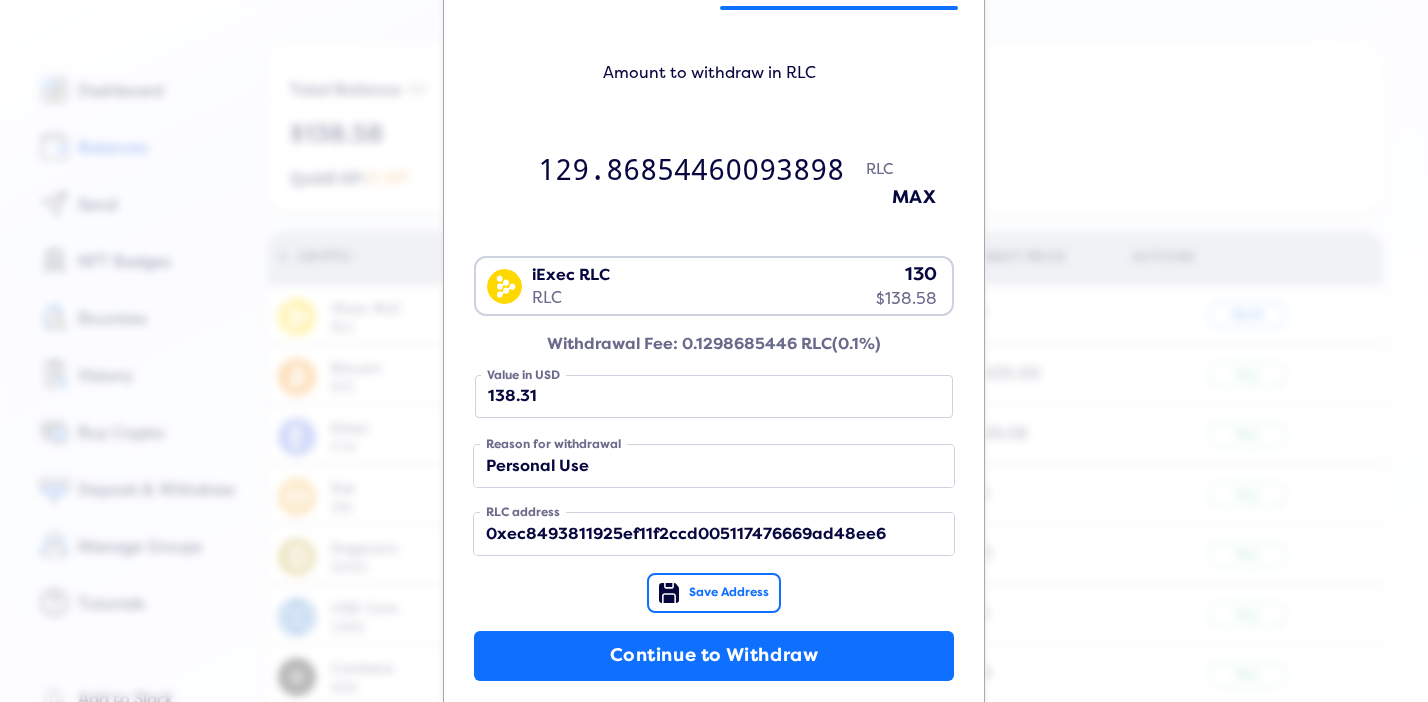 click on "Save Address" at bounding box center (729, 593) 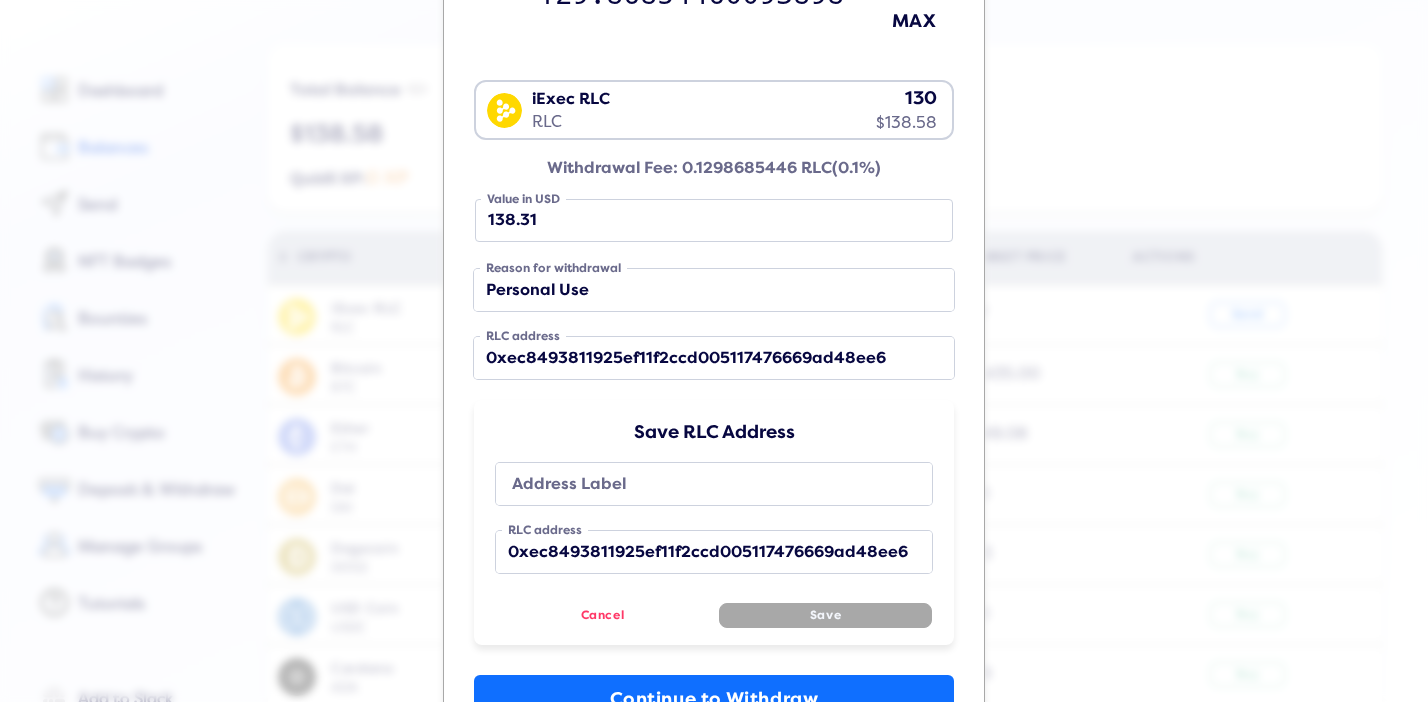 scroll, scrollTop: 284, scrollLeft: 0, axis: vertical 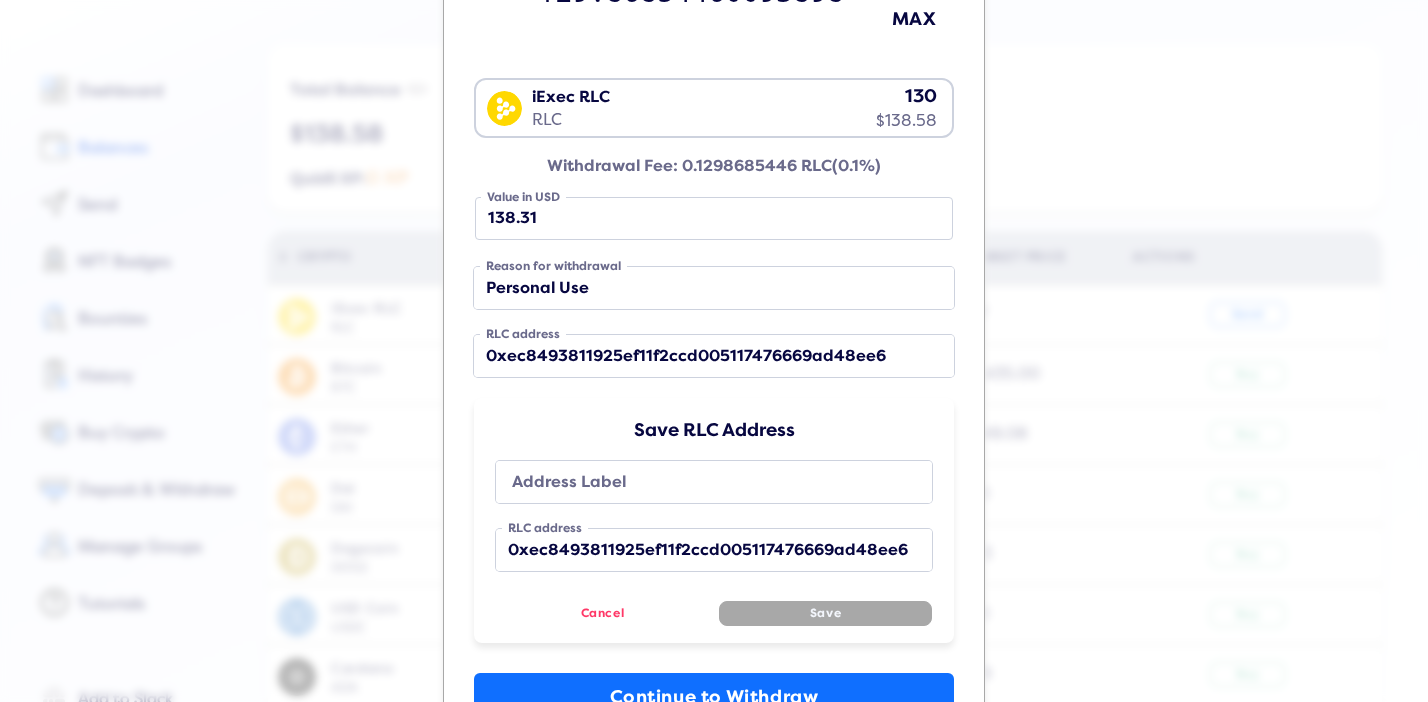 click on "Address Label" at bounding box center [700, 482] 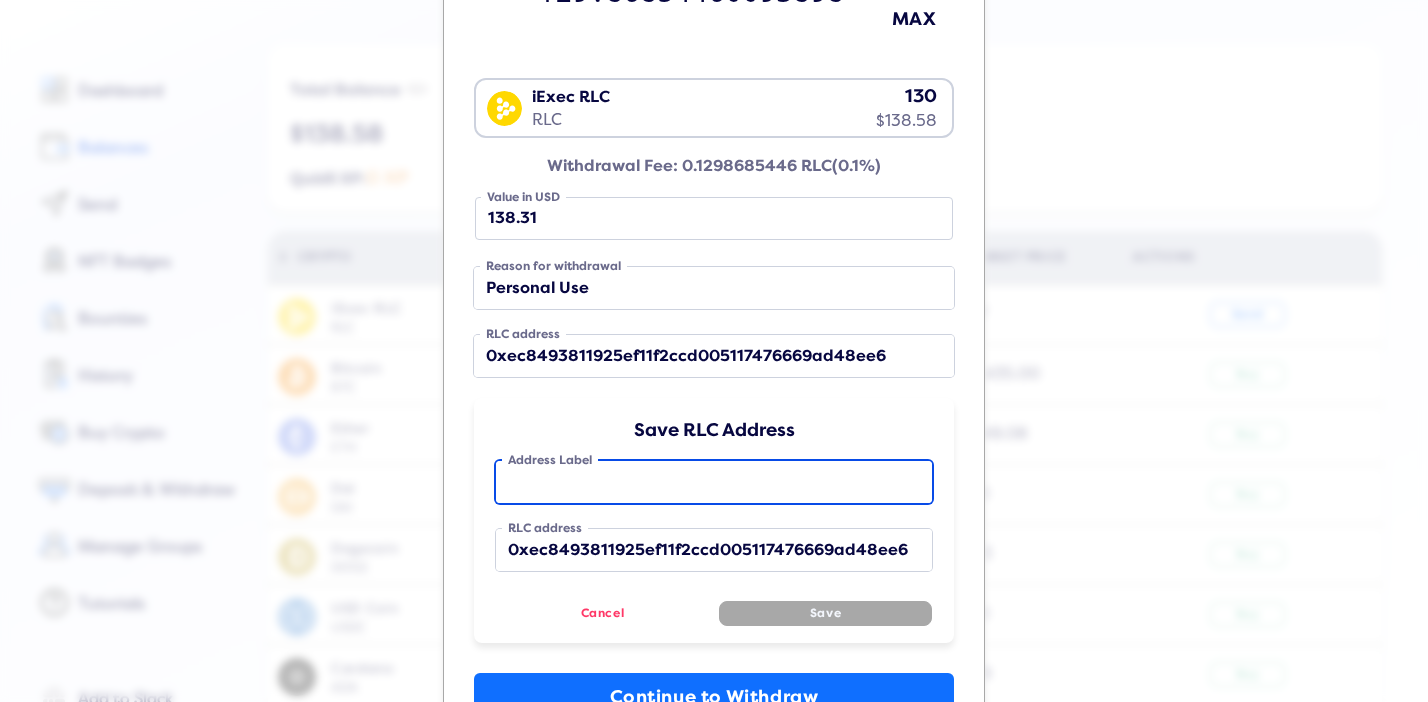 click on "Address Label" at bounding box center (714, 482) 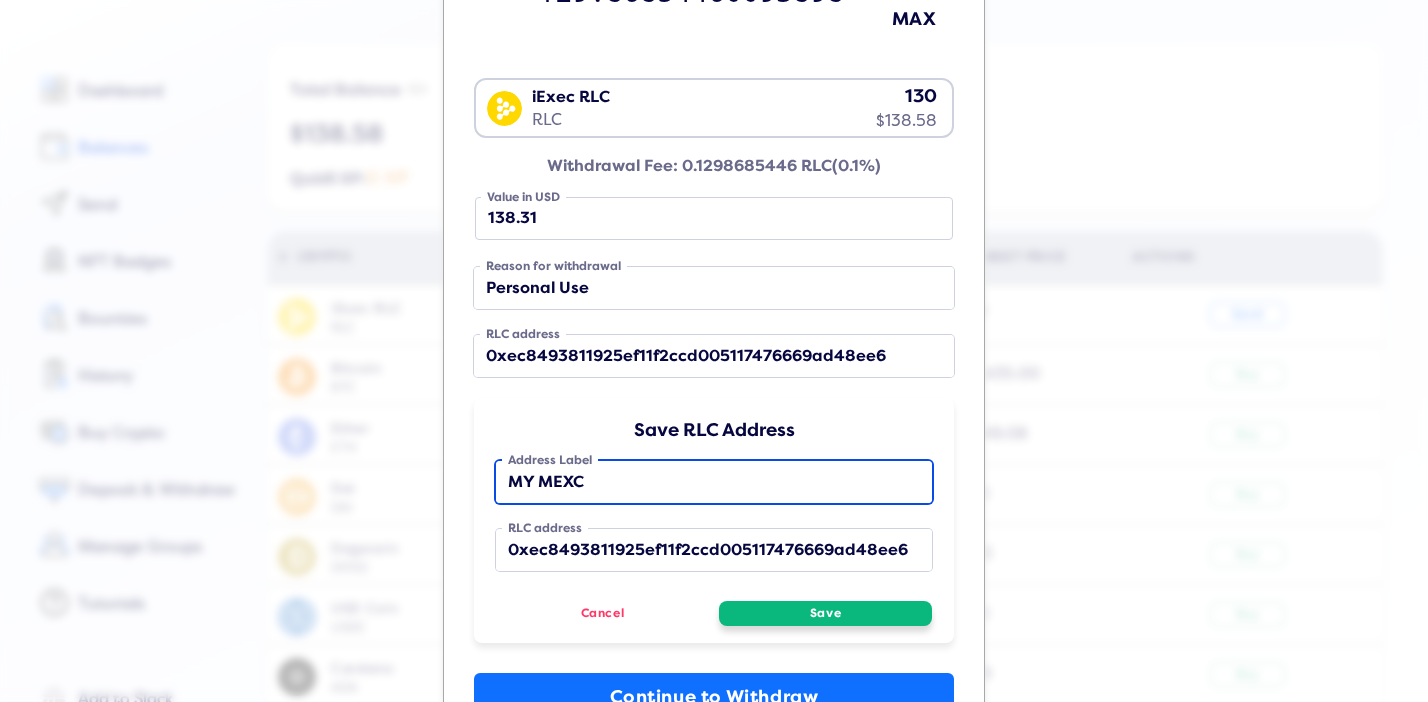 type on "MY MEXC" 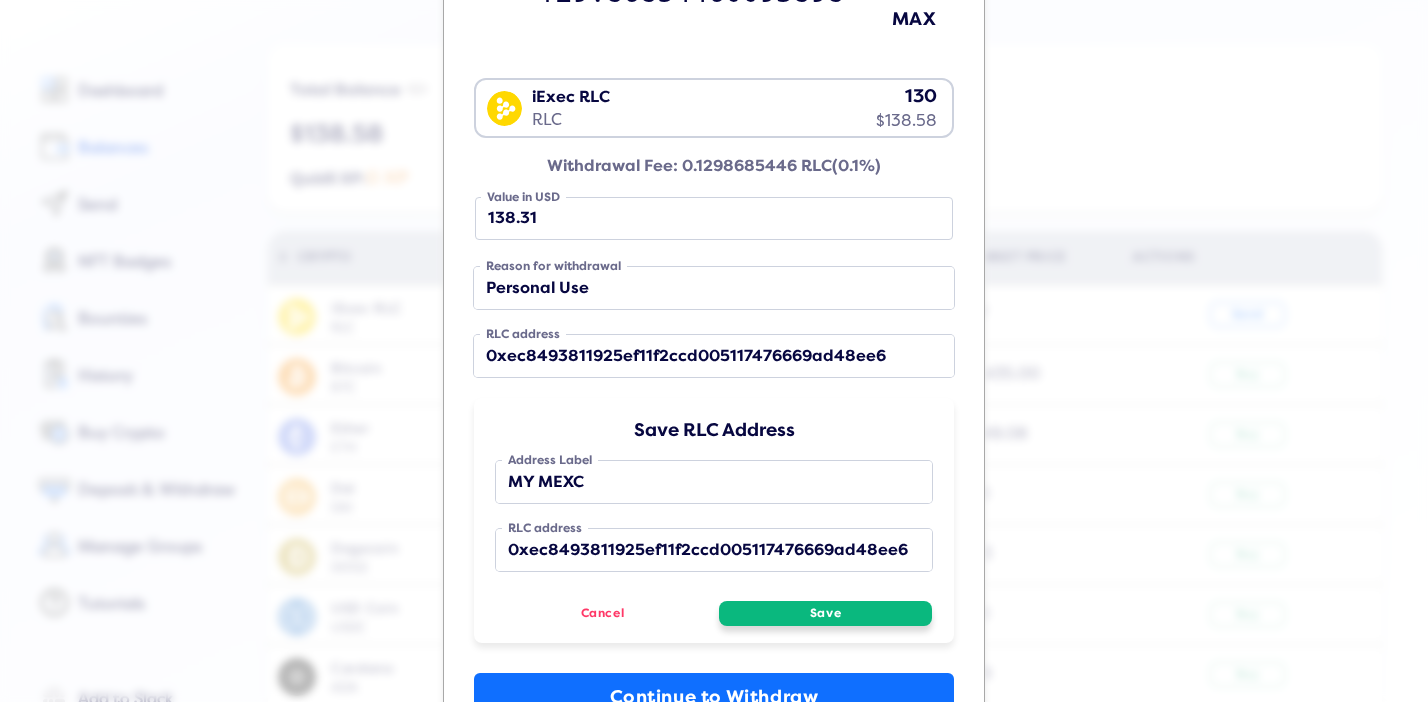 click on "Save" 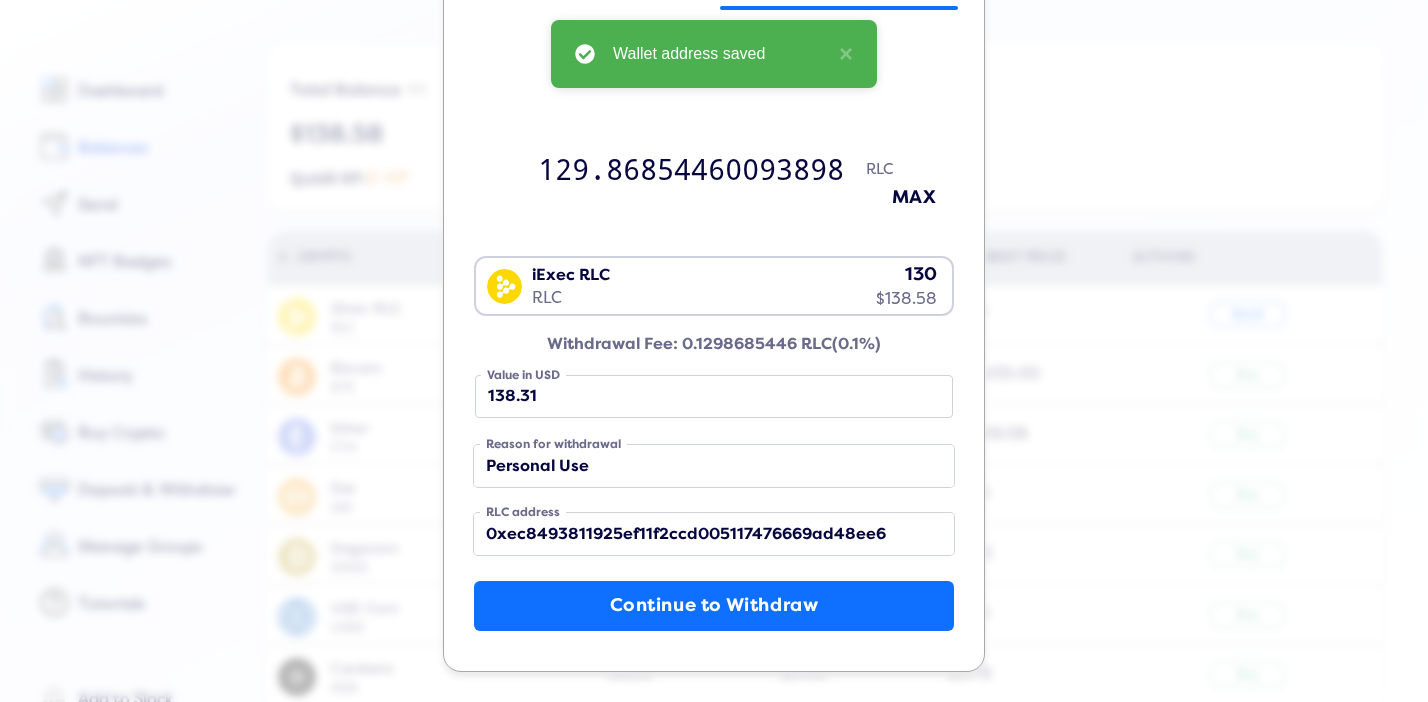 scroll, scrollTop: 105, scrollLeft: 0, axis: vertical 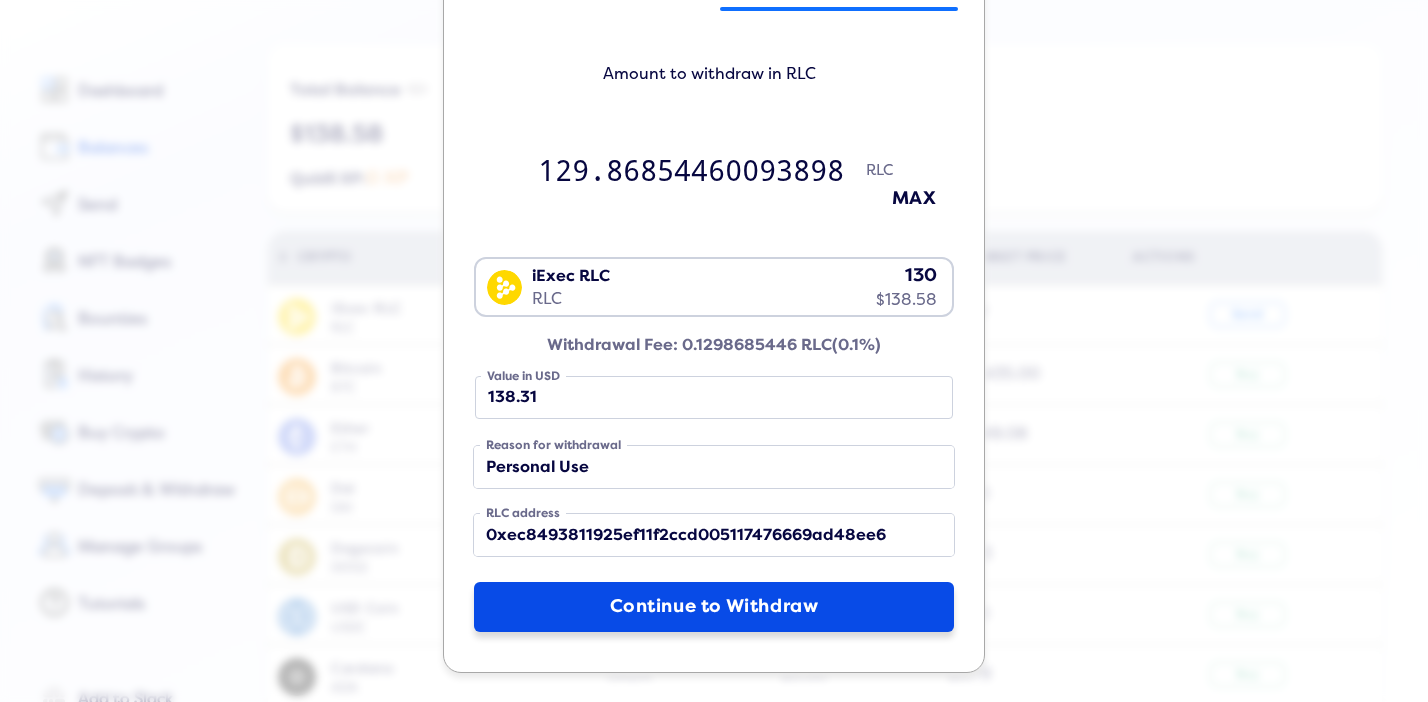 click on "Continue to Withdraw" 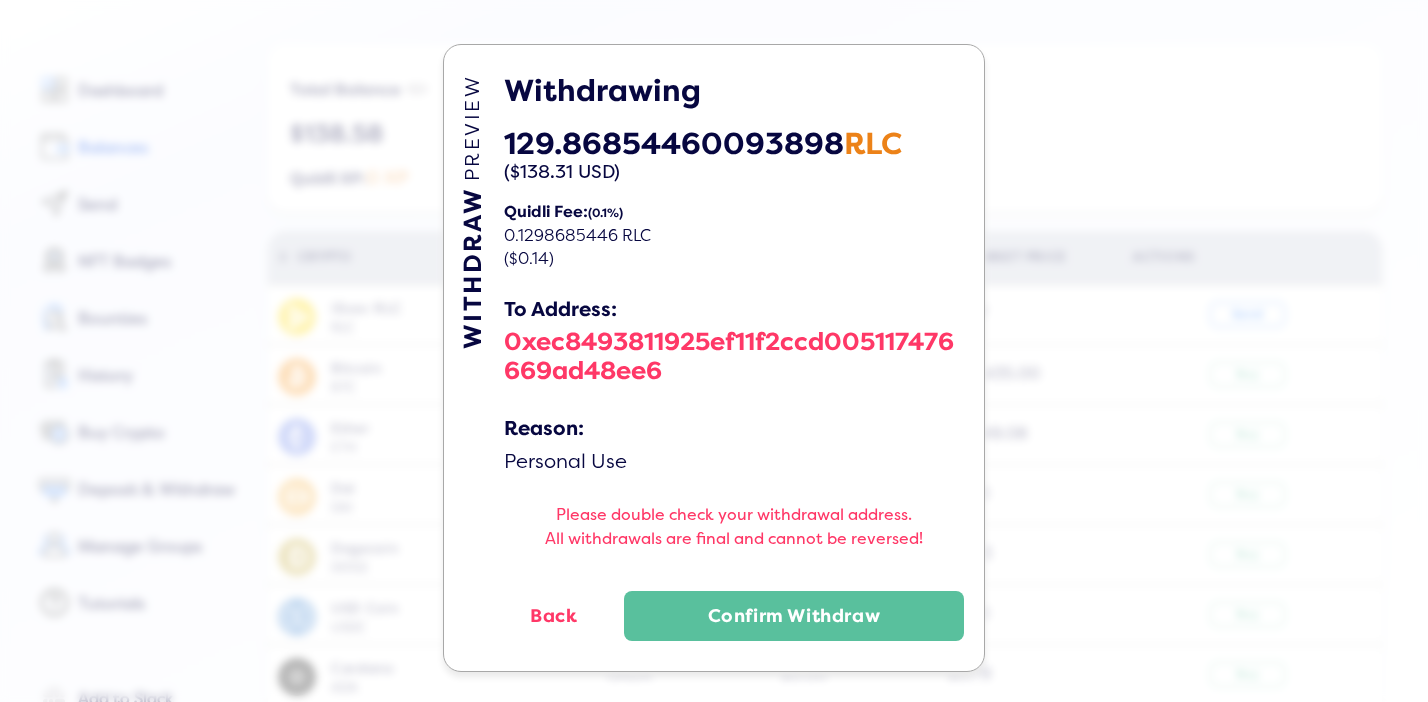 scroll, scrollTop: 1, scrollLeft: 0, axis: vertical 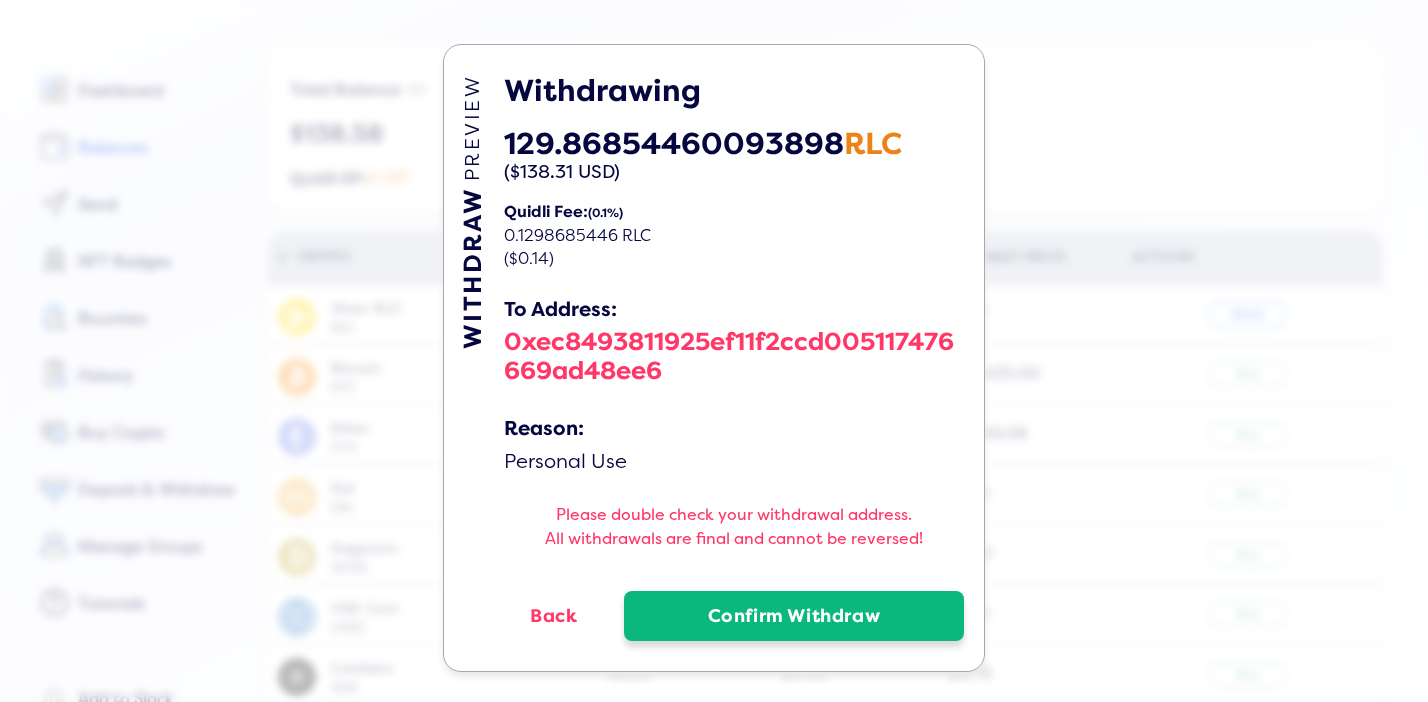 click on "Confirm Withdraw" at bounding box center [794, 616] 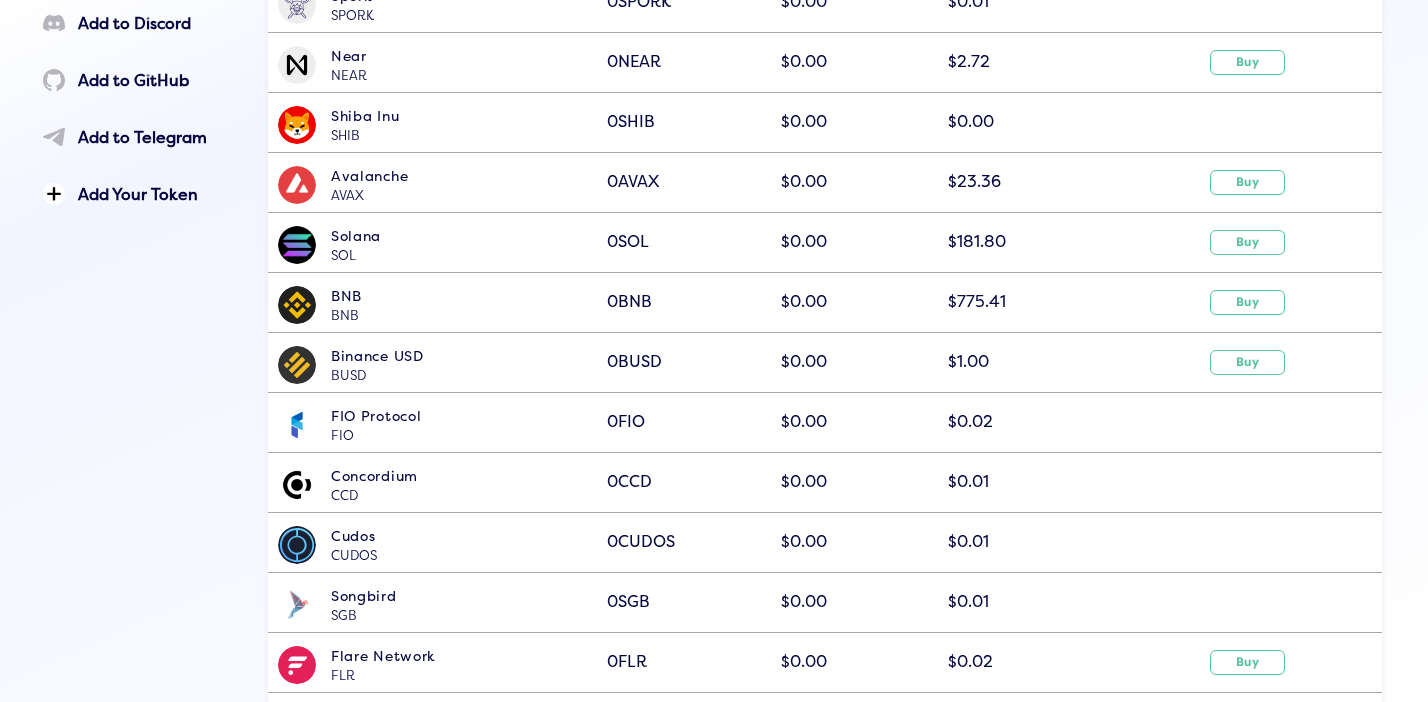 scroll, scrollTop: 0, scrollLeft: 0, axis: both 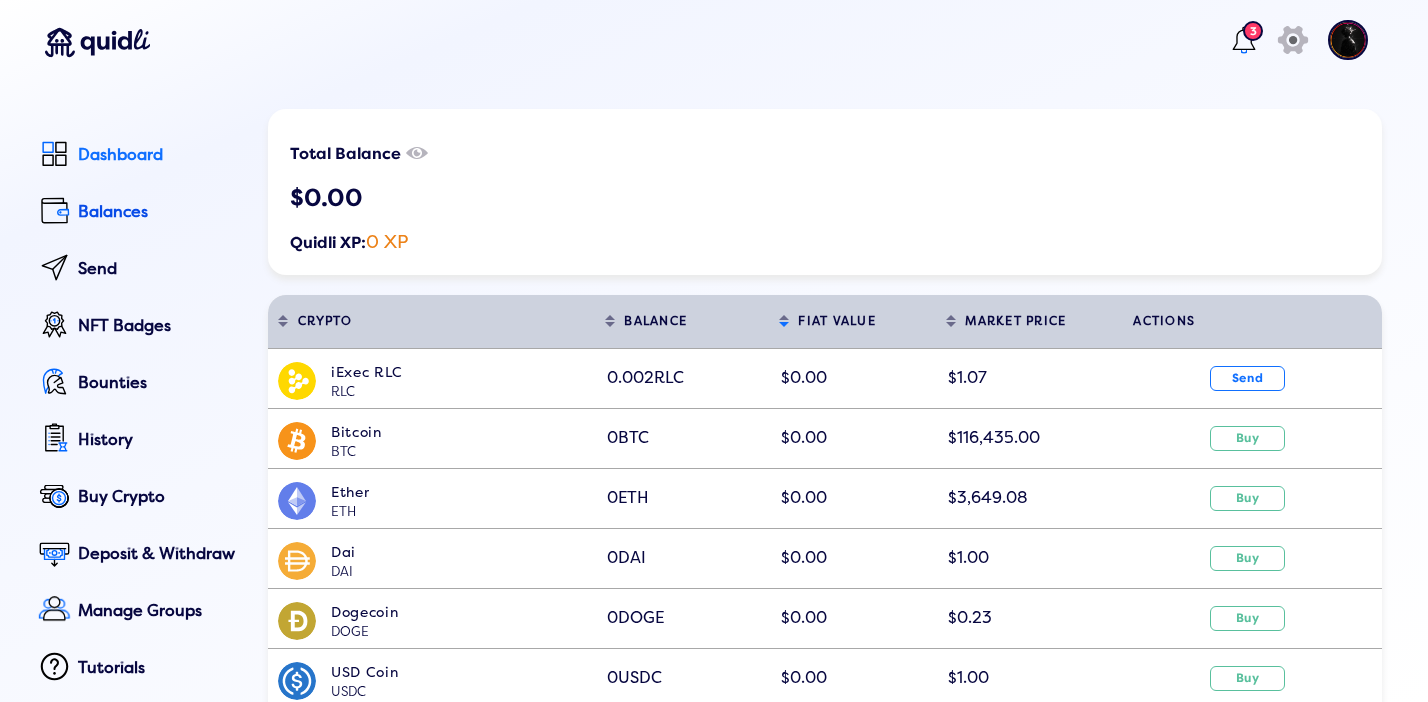 click on "Dashboard" 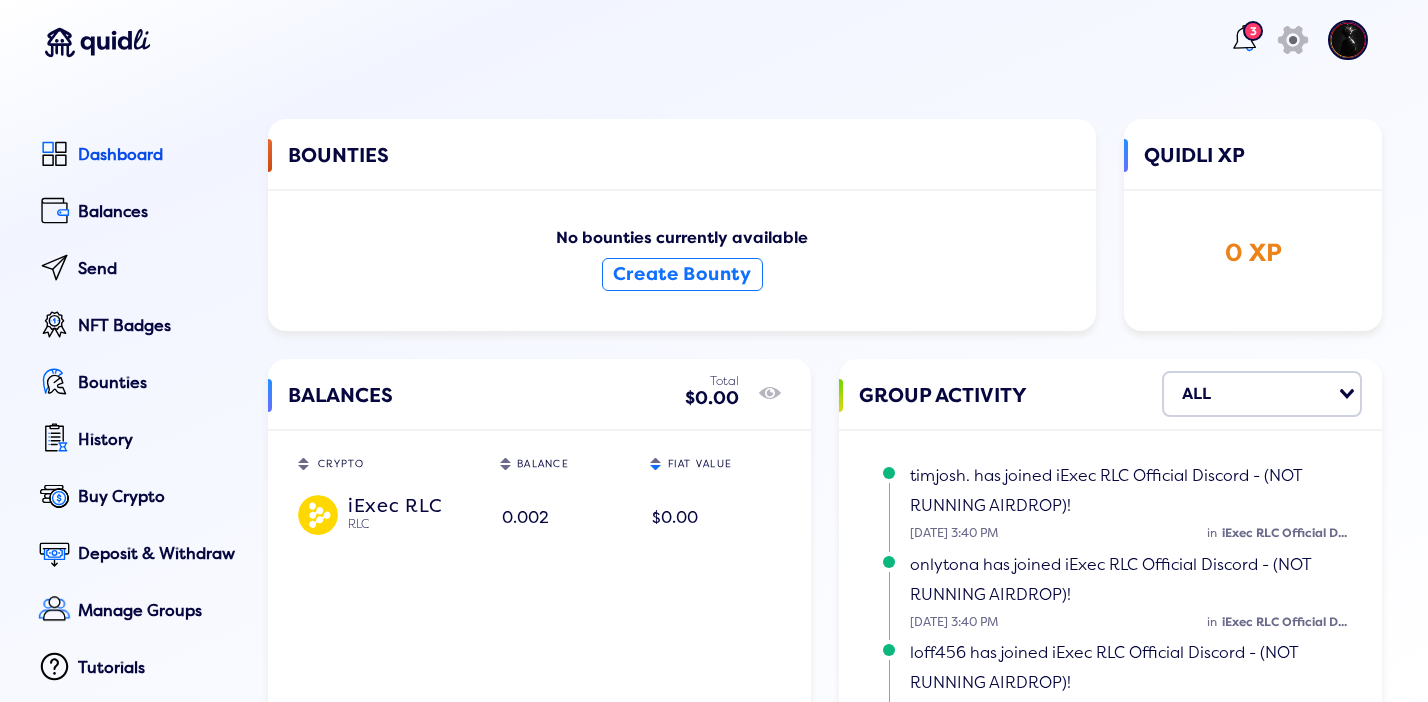 click at bounding box center (1244, 40) 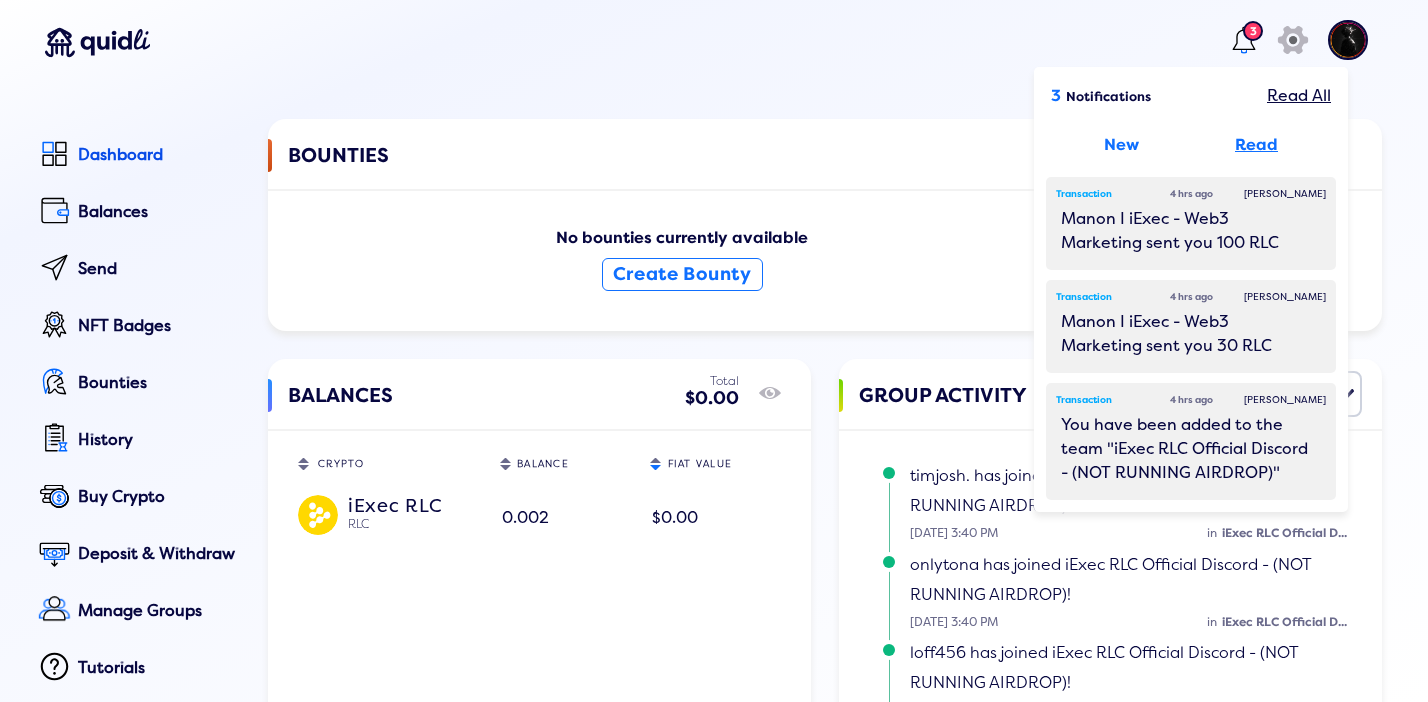click on "Read" 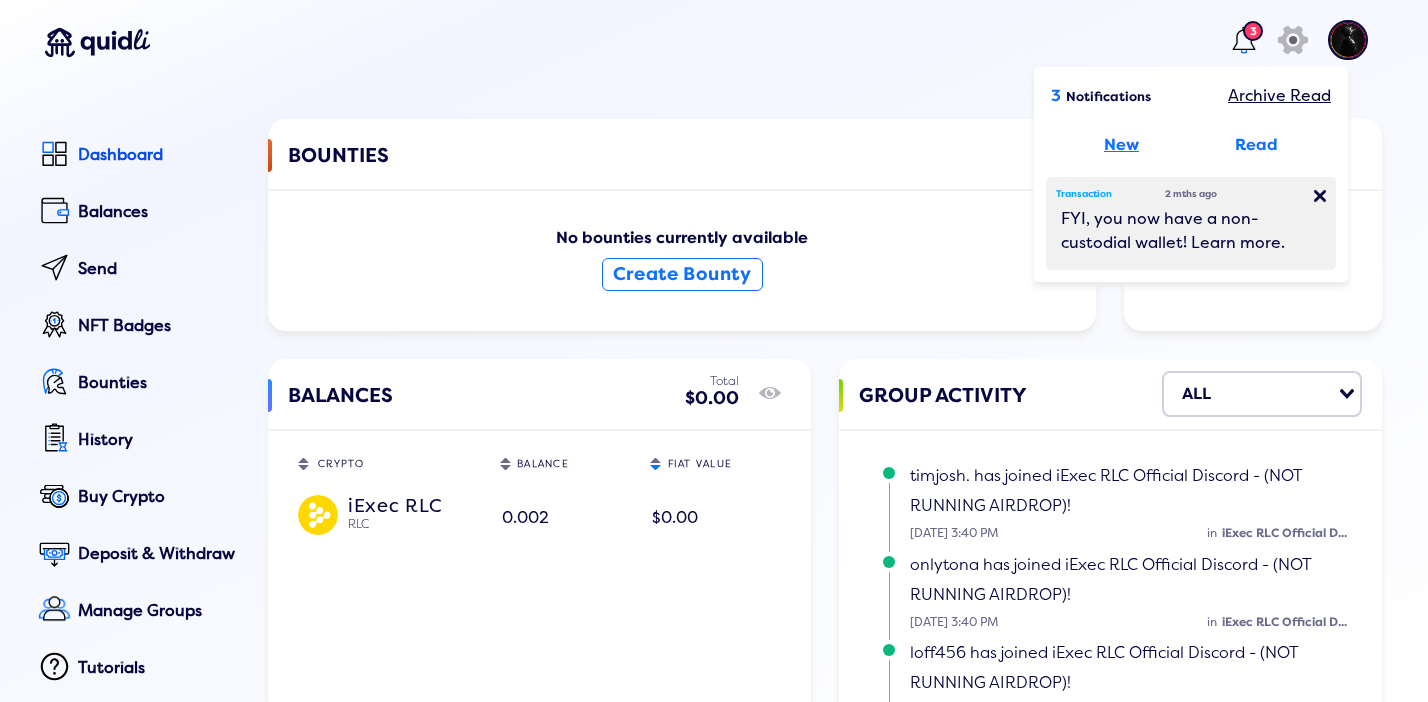 click on "New" 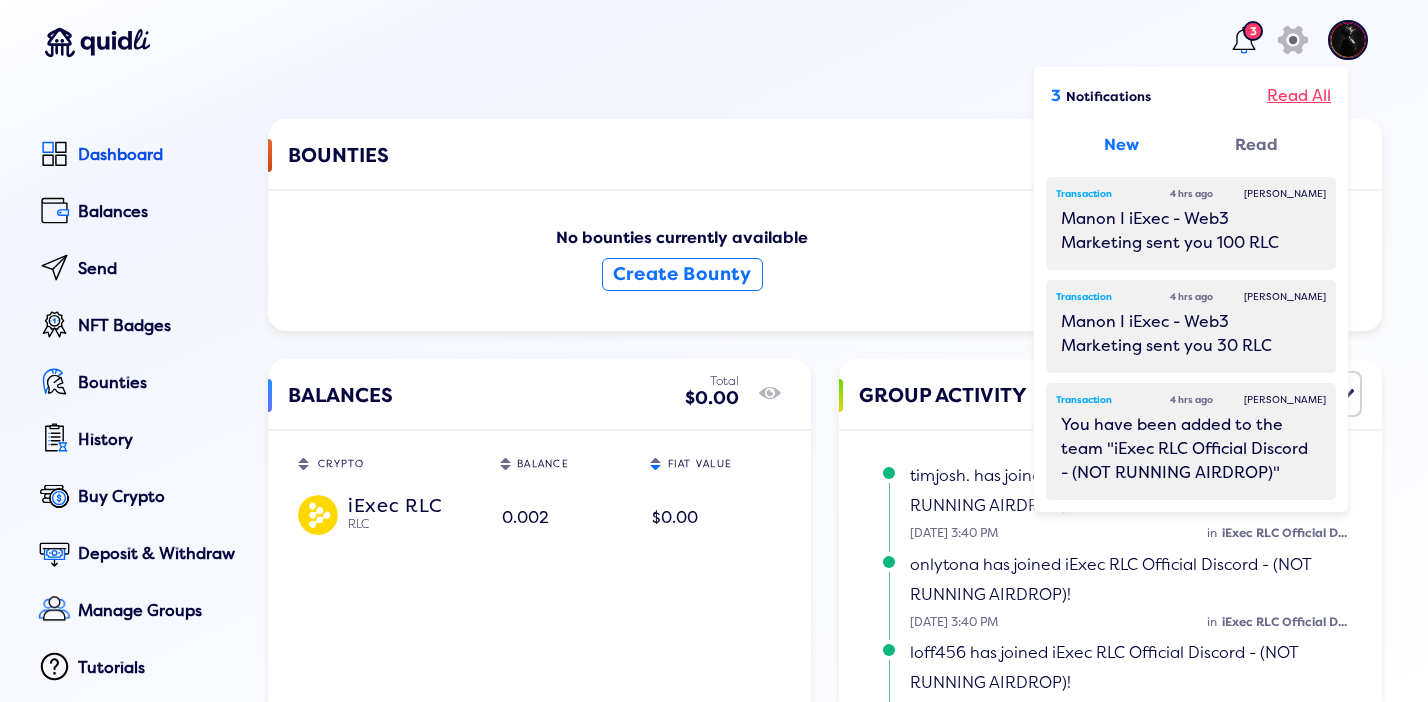click on "Read All" at bounding box center (1299, 96) 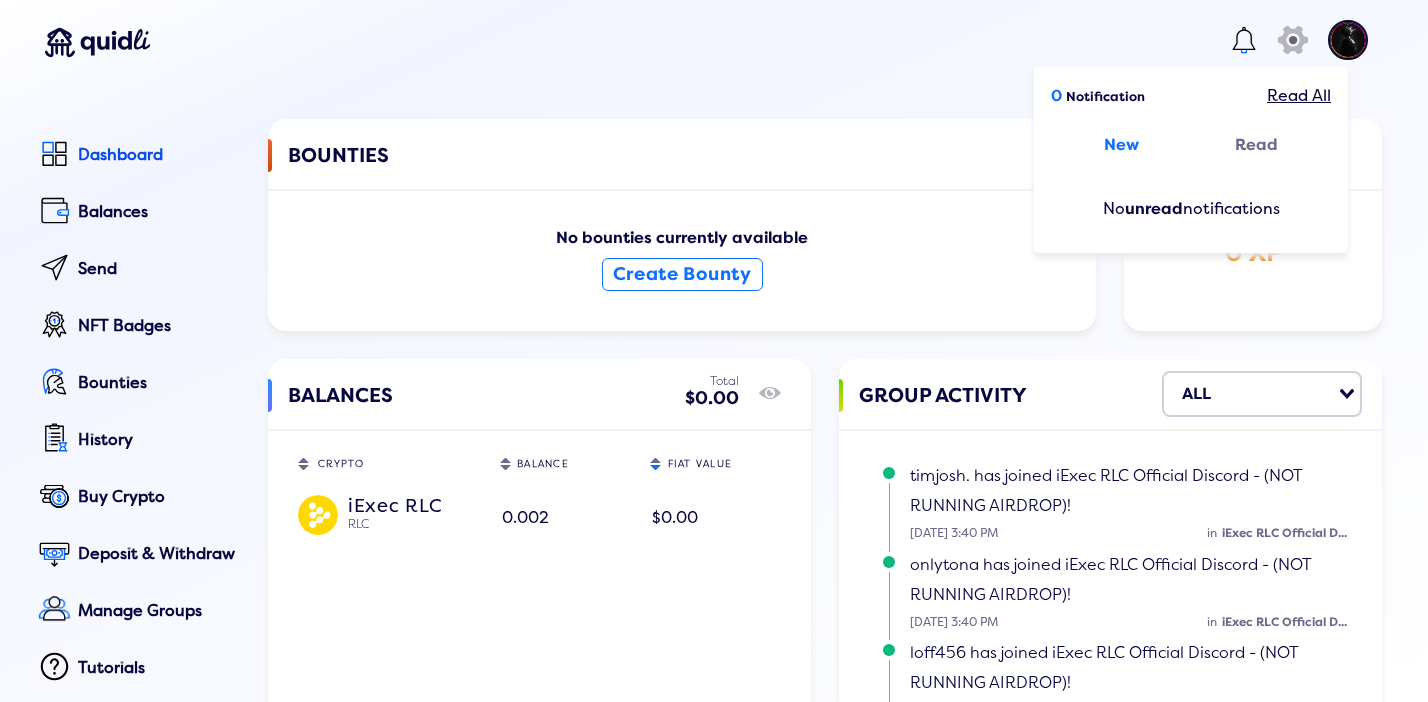 click on "0  Notification Read All New Read  No  unread  notifications
icon" at bounding box center (704, 44) 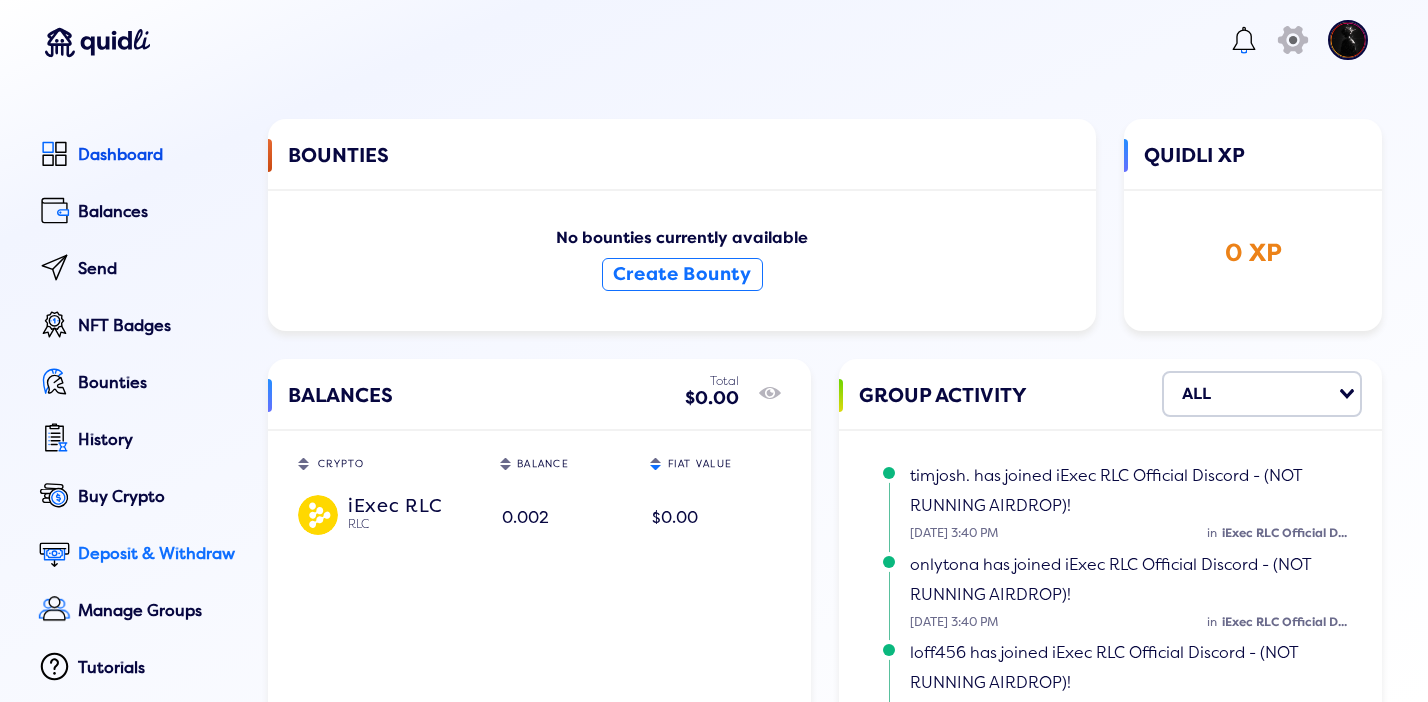 click on "Deposit & Withdraw" 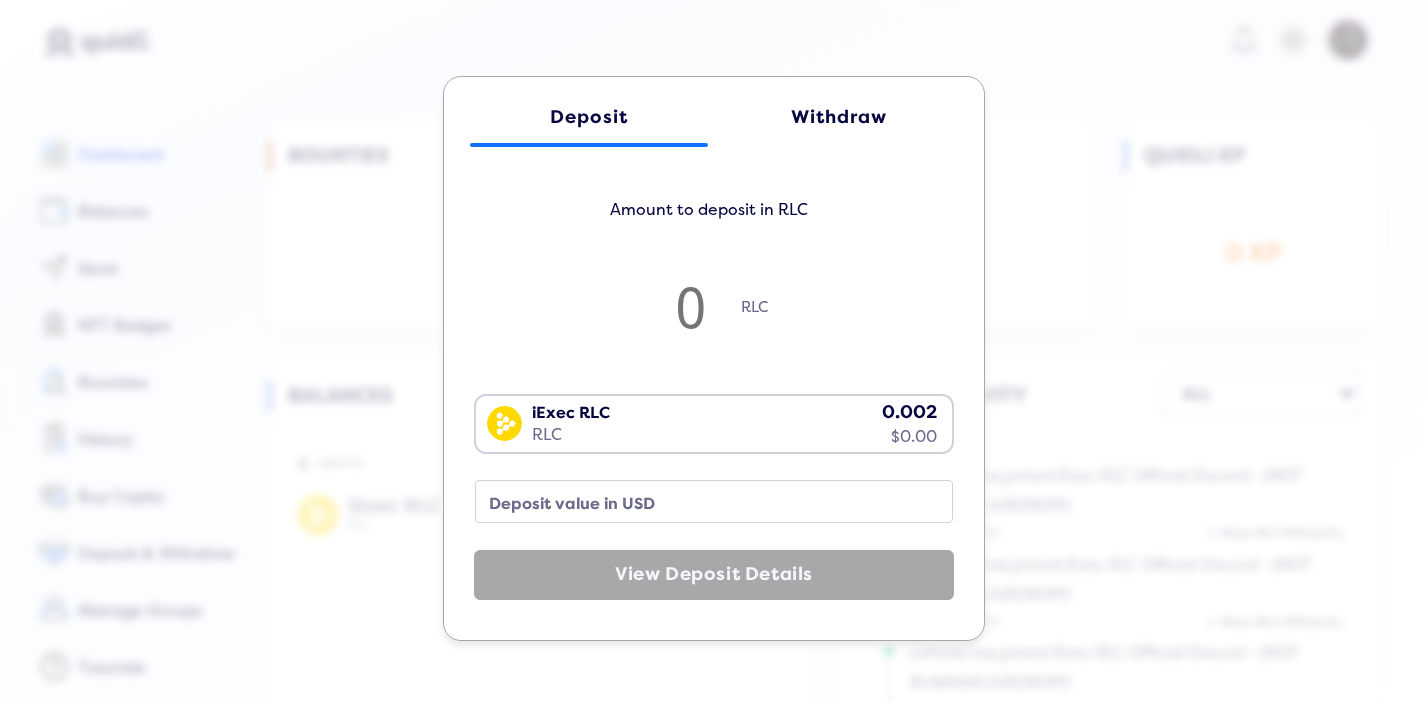 click on "Withdraw" 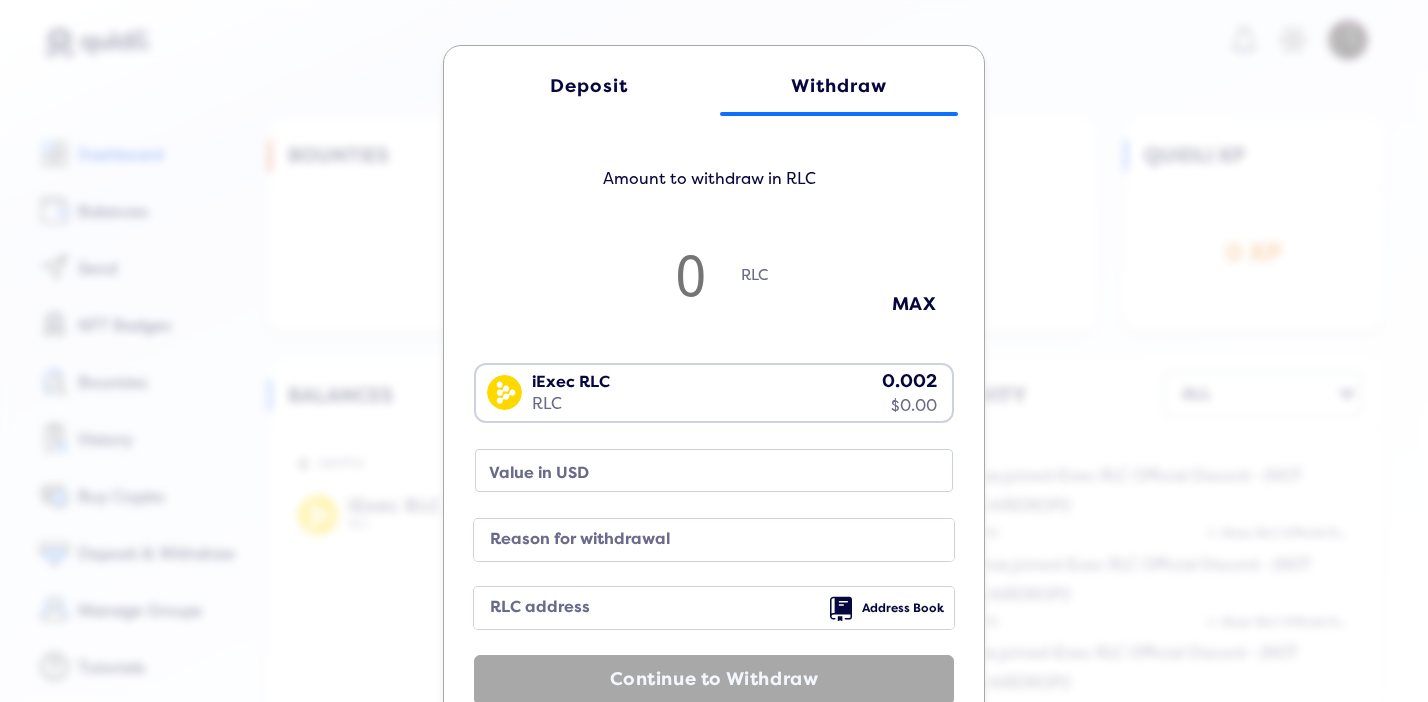scroll, scrollTop: 73, scrollLeft: 0, axis: vertical 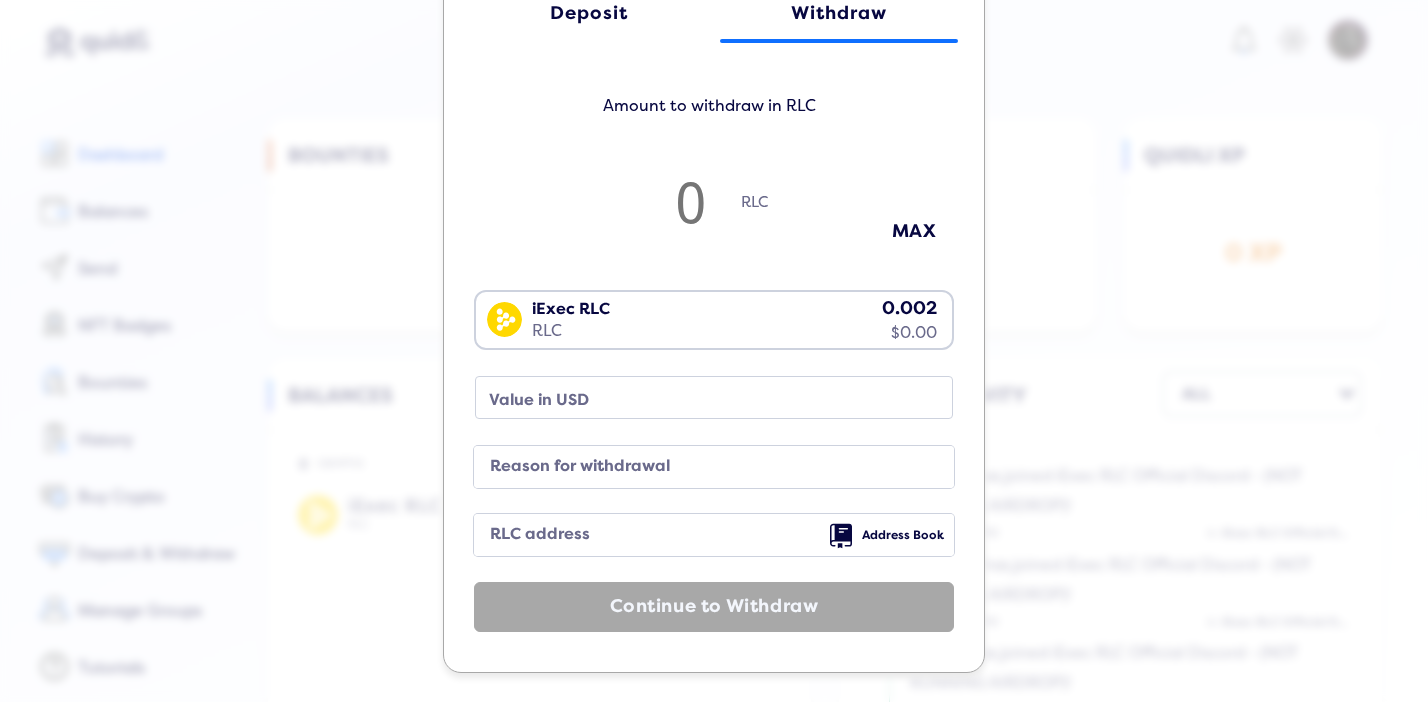 click on "iExec RLC RLC 0.002 $0.00" at bounding box center (709, 318) 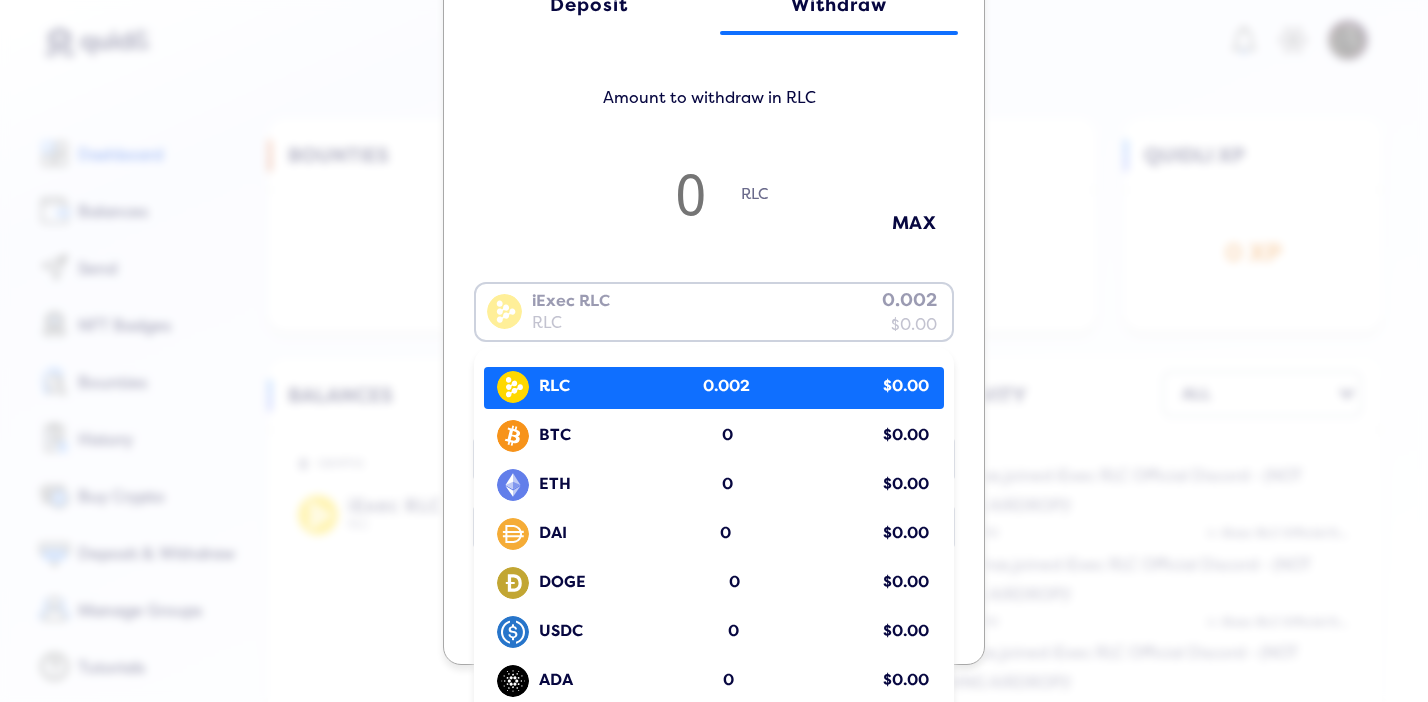 click on "Amount to withdraw in RLC" at bounding box center (709, 108) 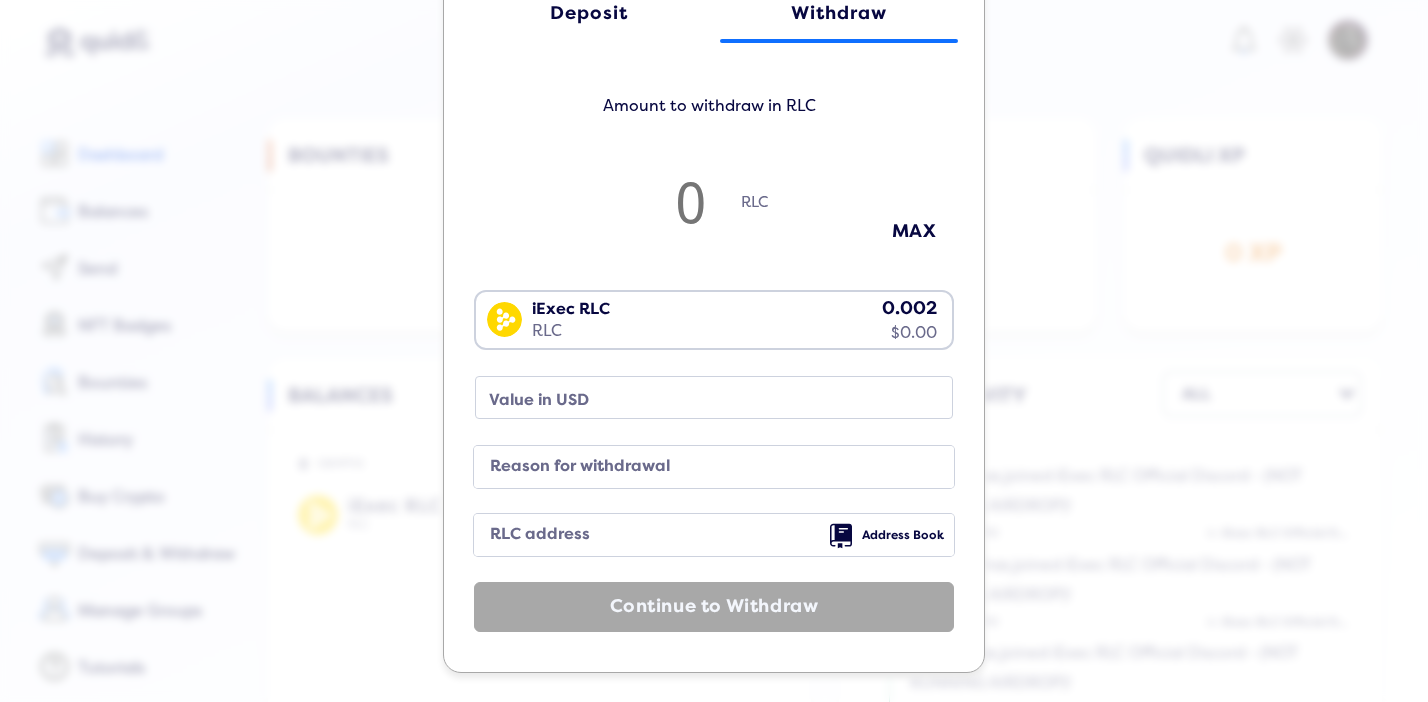 scroll, scrollTop: 0, scrollLeft: 0, axis: both 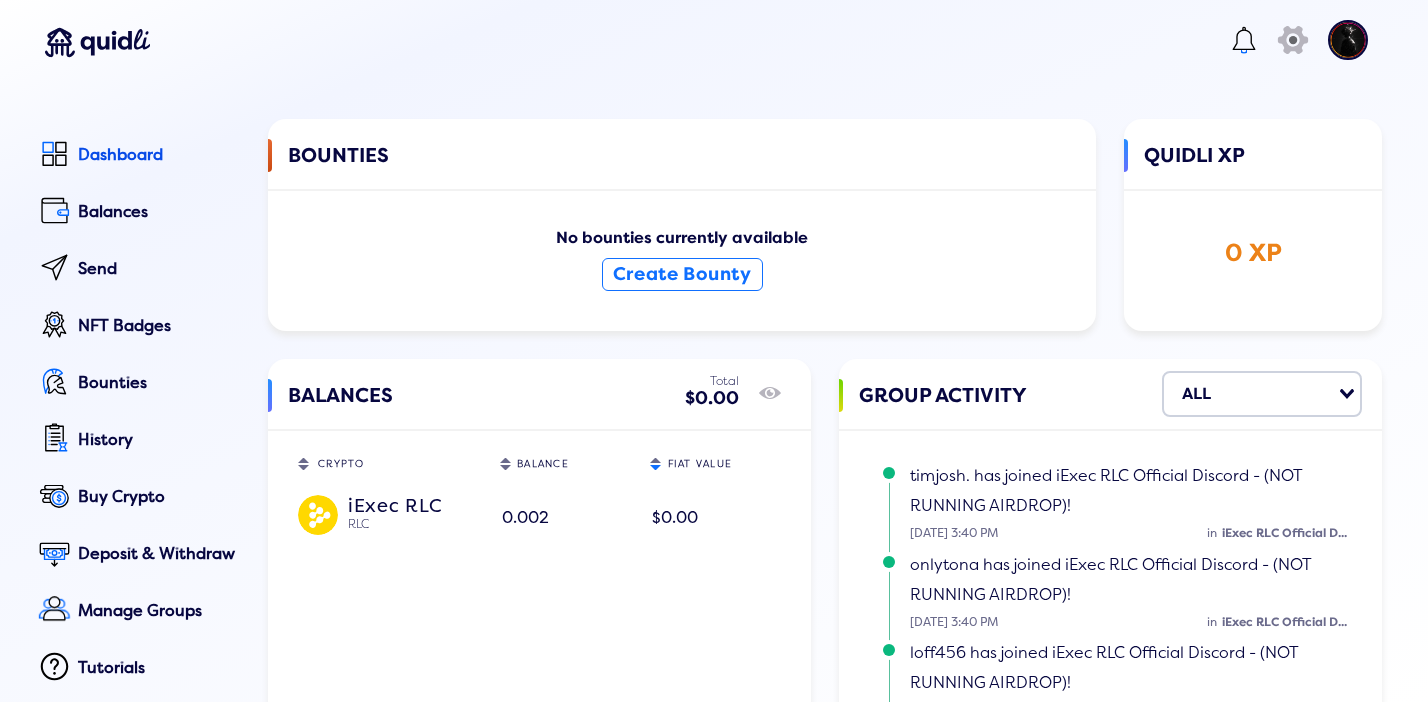 click on "Deposit Withdraw Amount to withdraw in RLC RLC MAX iExec RLC RLC 0.002 $0.00 Loading...  Value in USD Reason for withdrawal RLC address
icon Address Book  Continue to Withdraw" 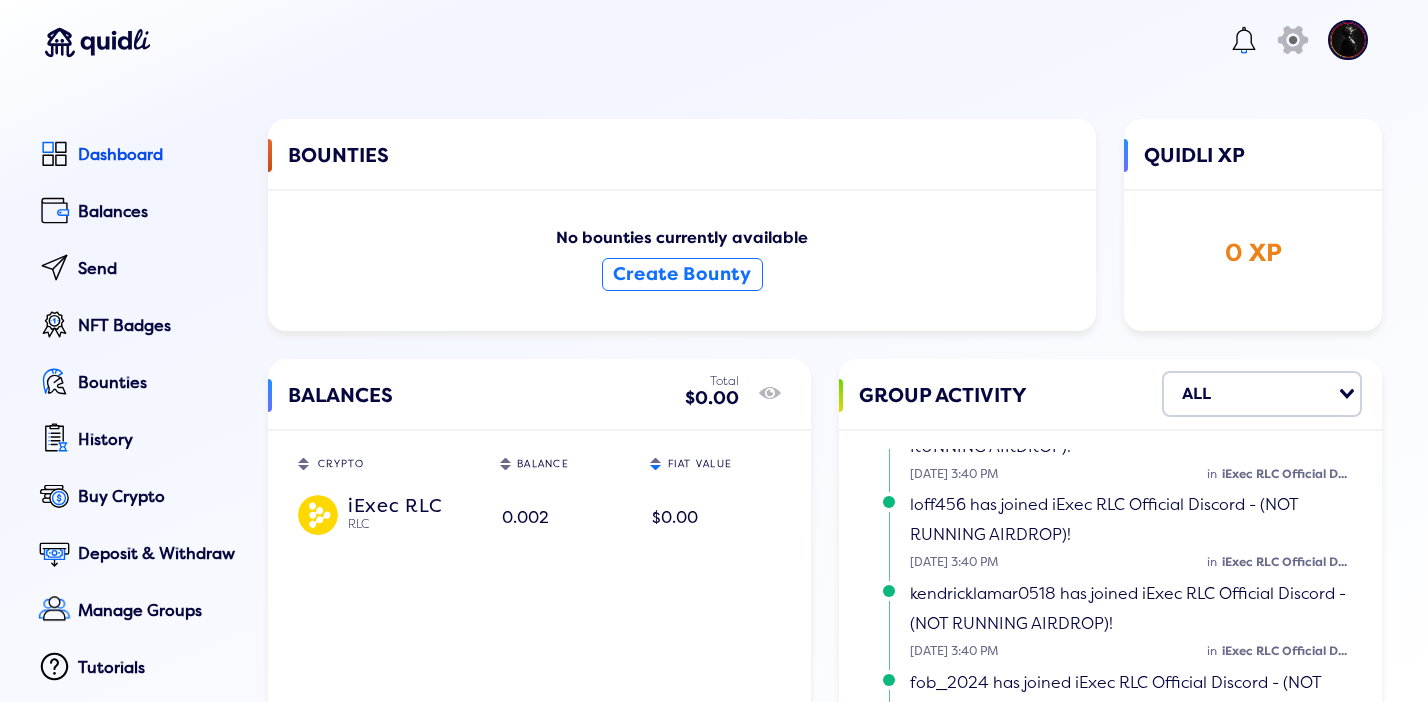 scroll, scrollTop: 156, scrollLeft: 0, axis: vertical 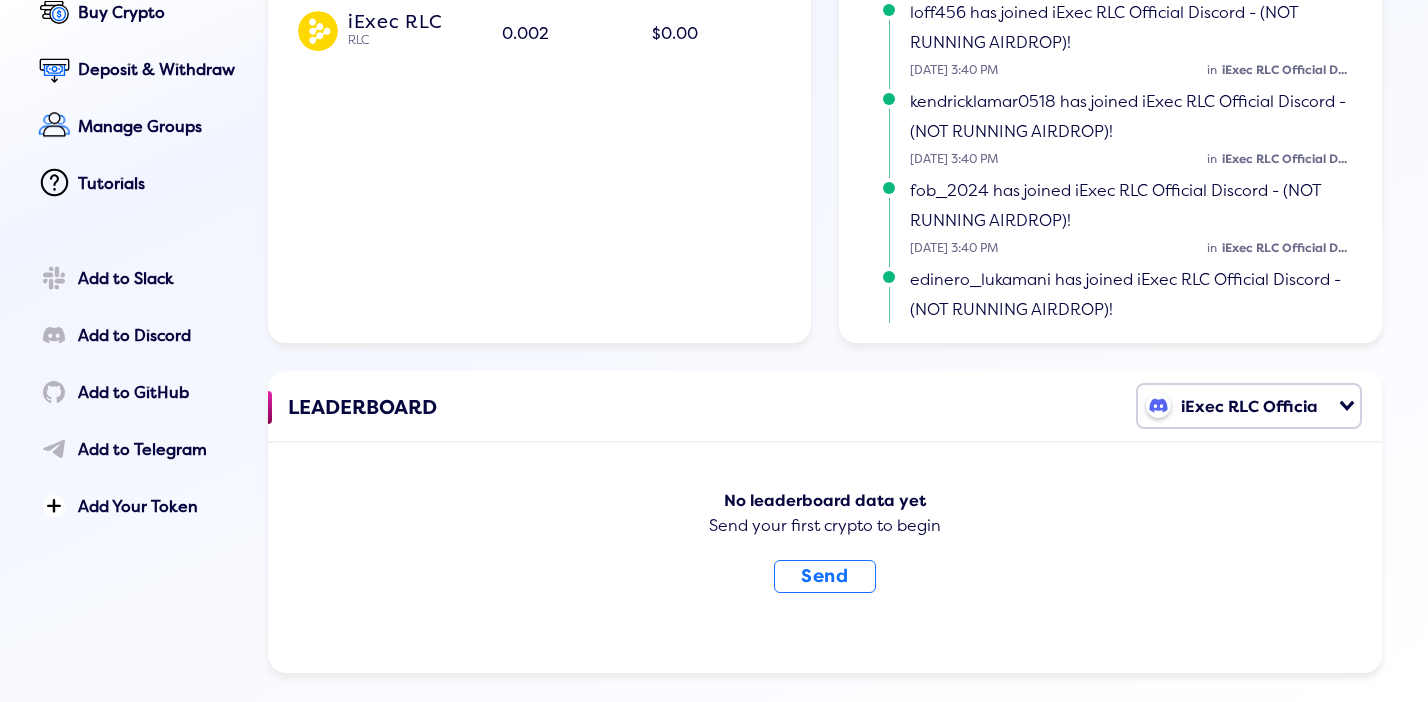 click on "Loading..." at bounding box center (1348, 404) 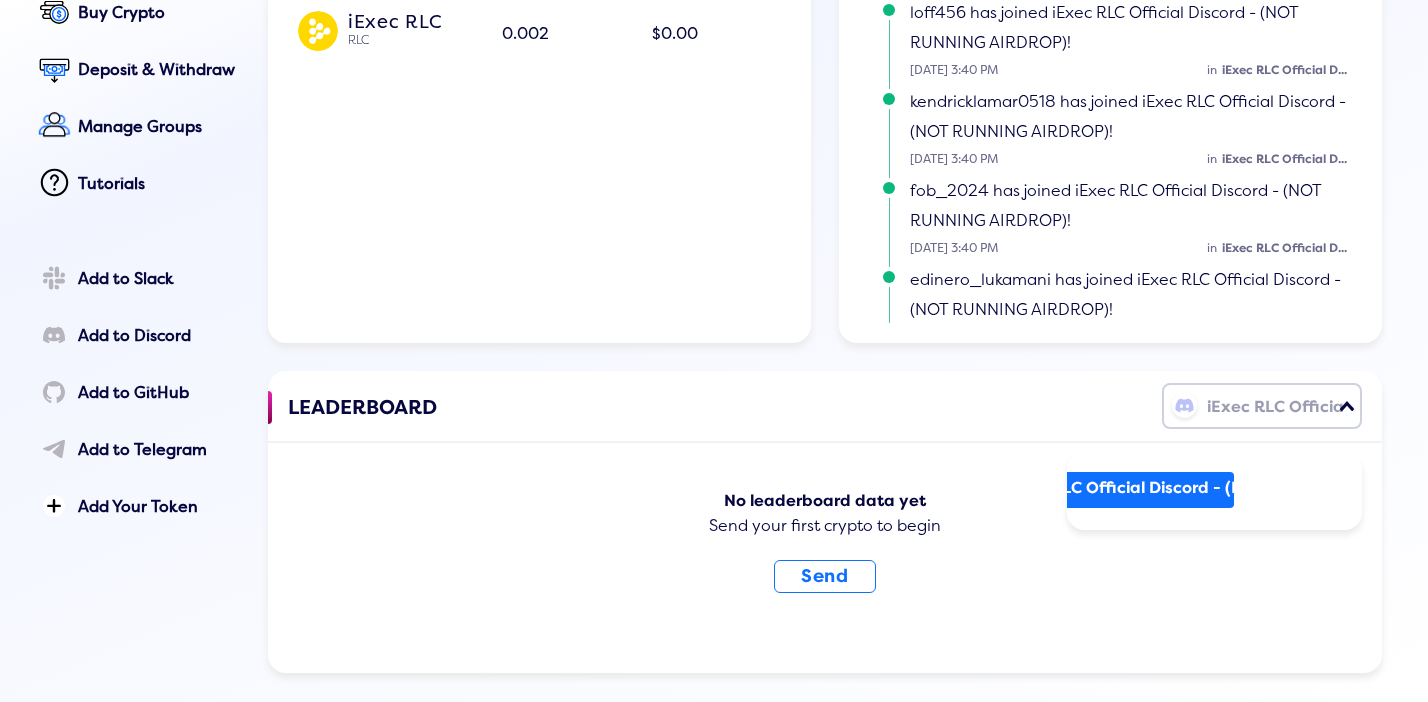 scroll, scrollTop: 0, scrollLeft: 0, axis: both 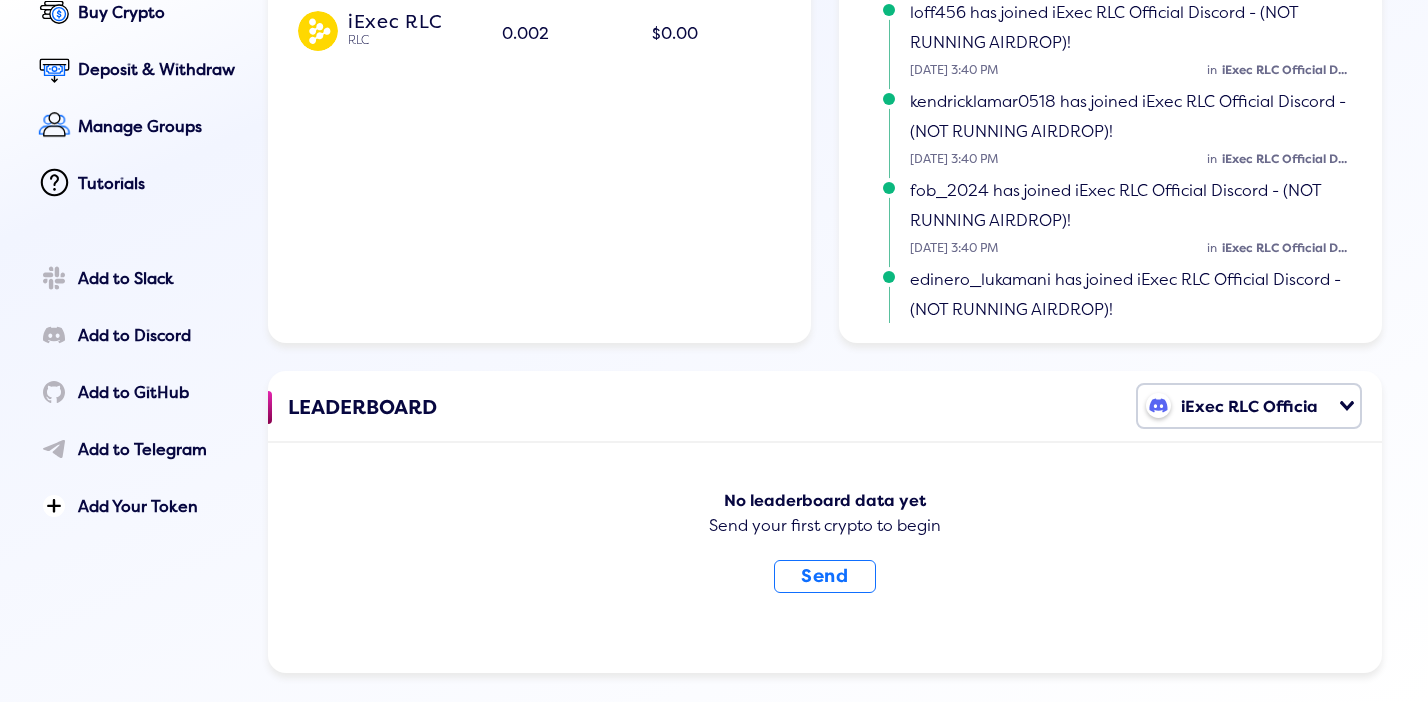 click on "LEADERBOARD iExec RLC Official Discord  -  (NOT RUNNING AIRDROP) Loading... iExec RLC Official Discord  -  (NOT RUNNING AIRDROP) No leaderboard data yet Send your first crypto to begin Send" at bounding box center (825, 522) 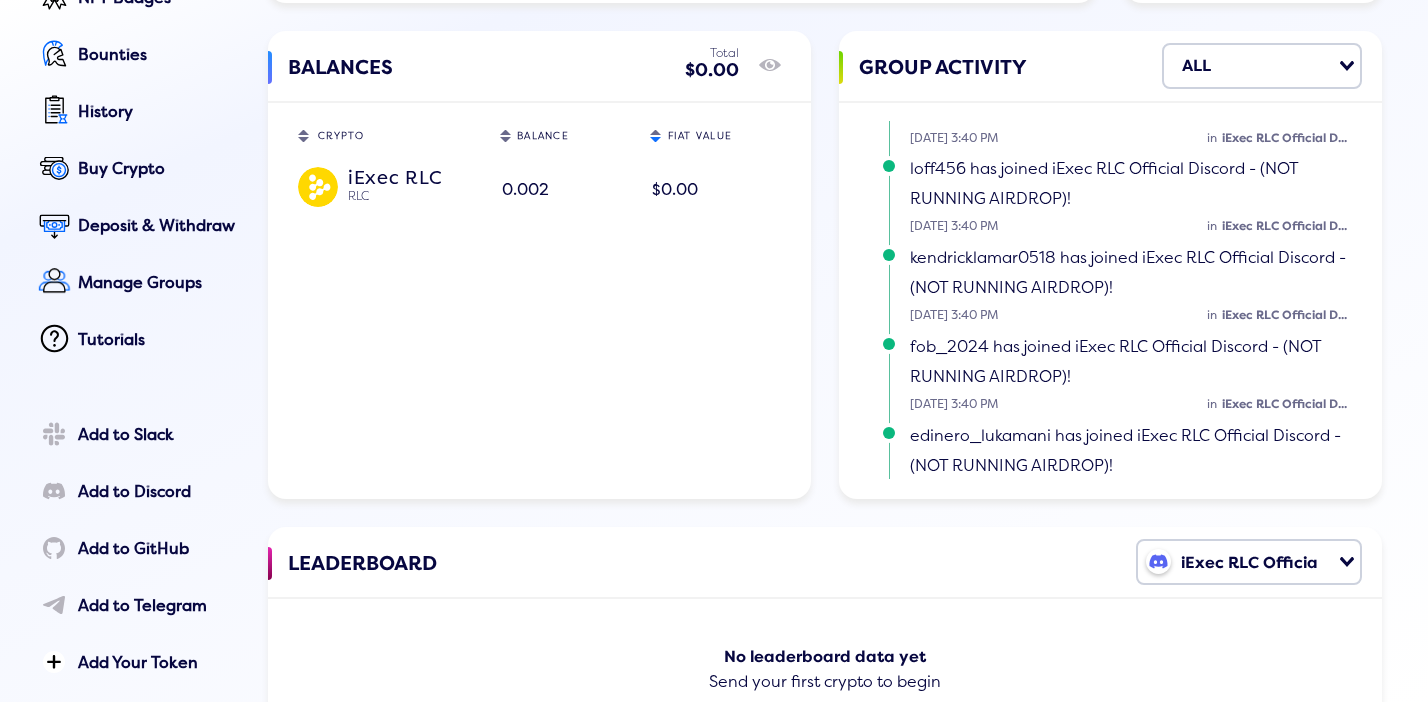 scroll, scrollTop: 315, scrollLeft: 0, axis: vertical 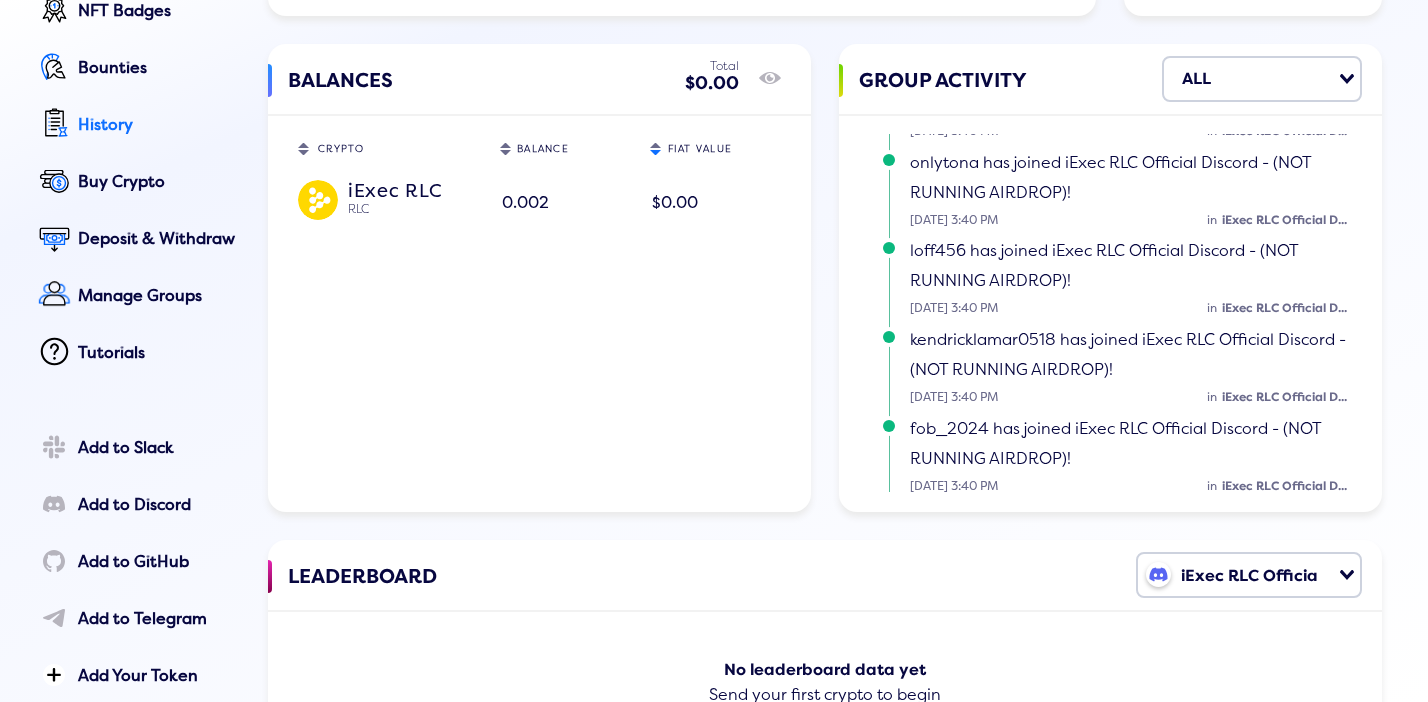 click on "History" 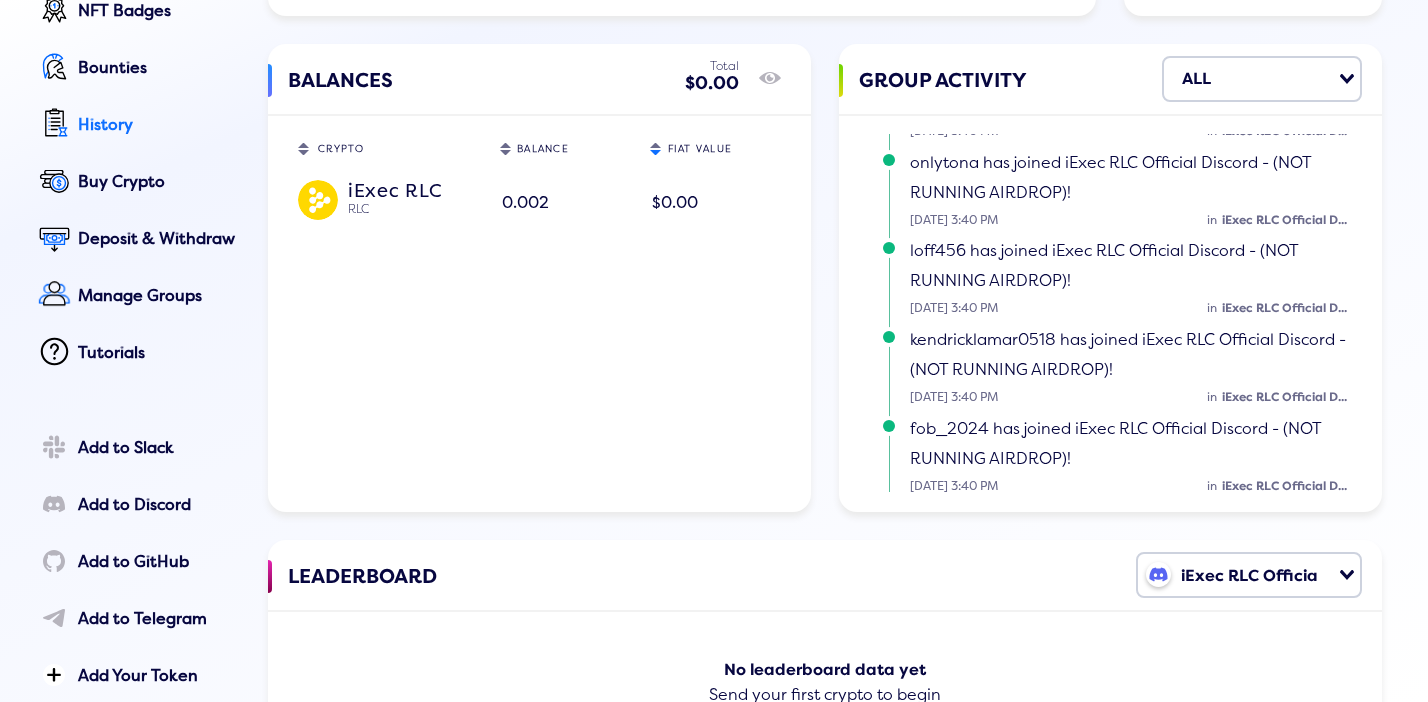 select on "50" 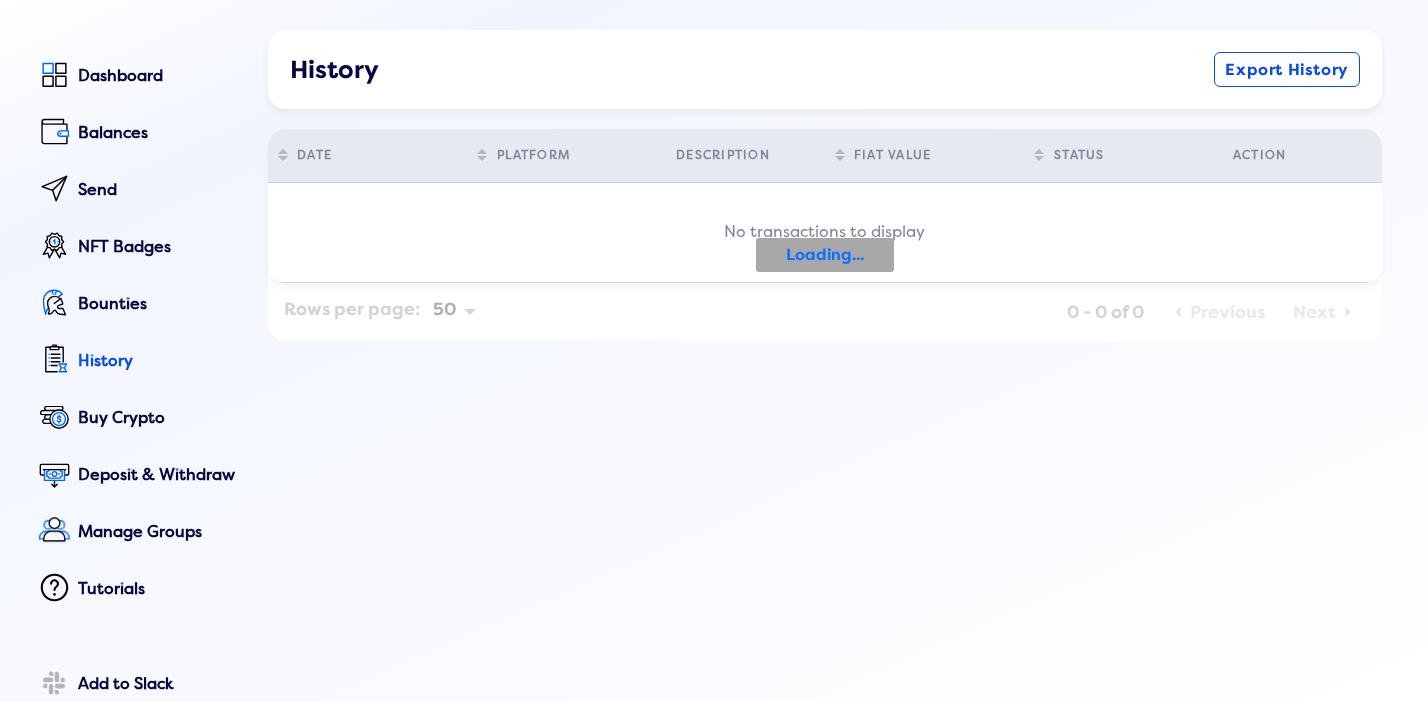 scroll, scrollTop: 78, scrollLeft: 0, axis: vertical 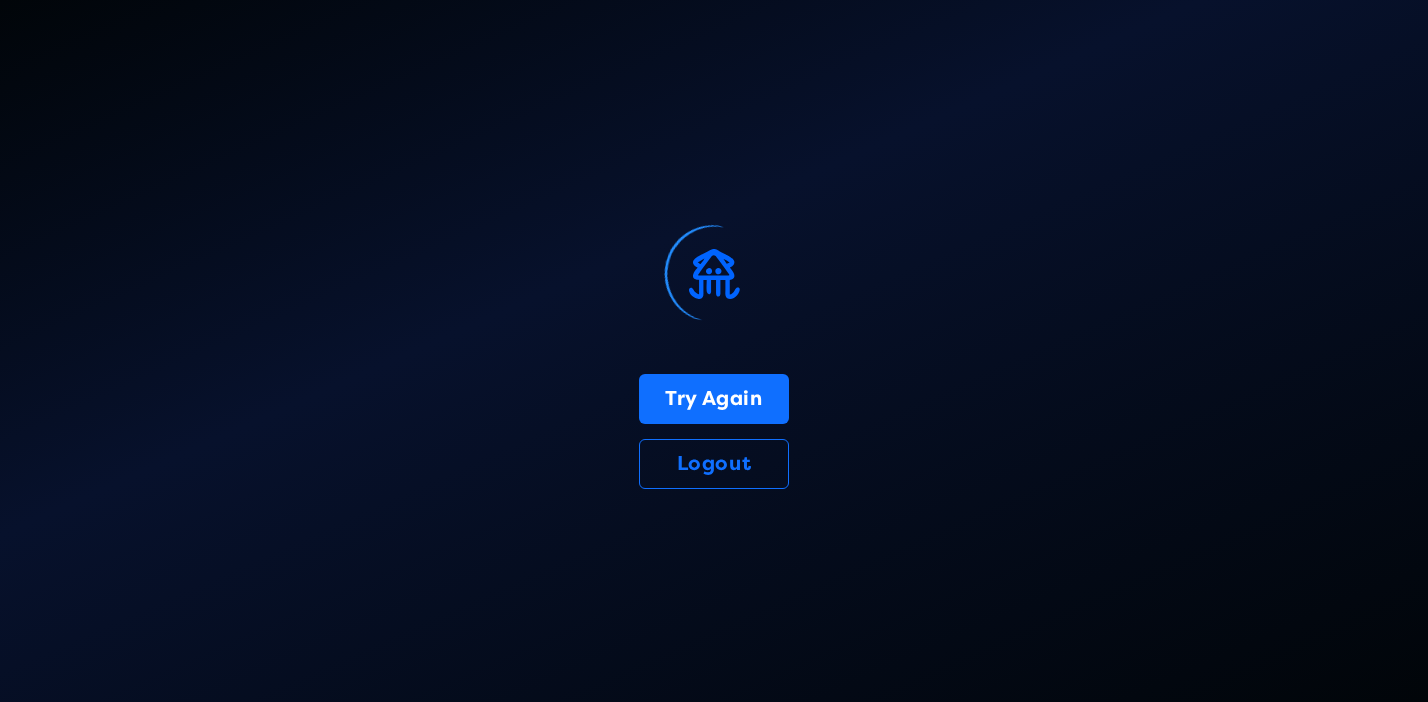 select on "50" 